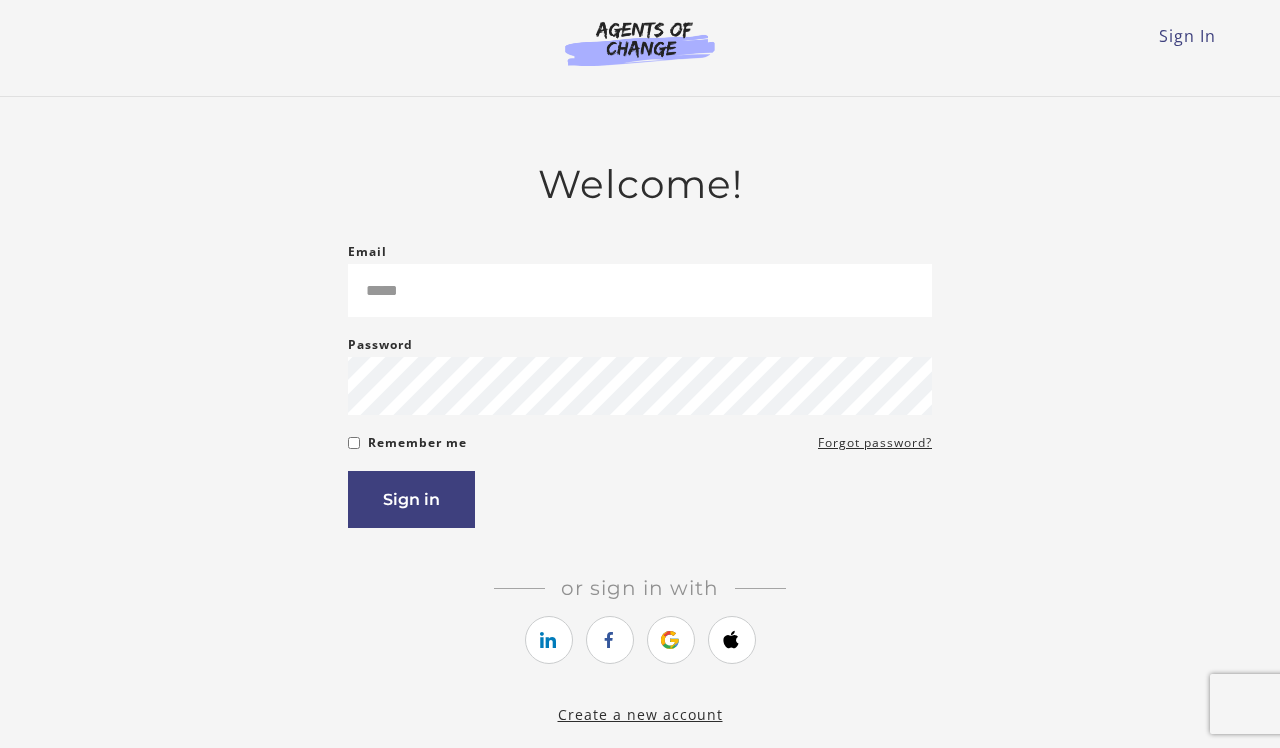 scroll, scrollTop: 0, scrollLeft: 0, axis: both 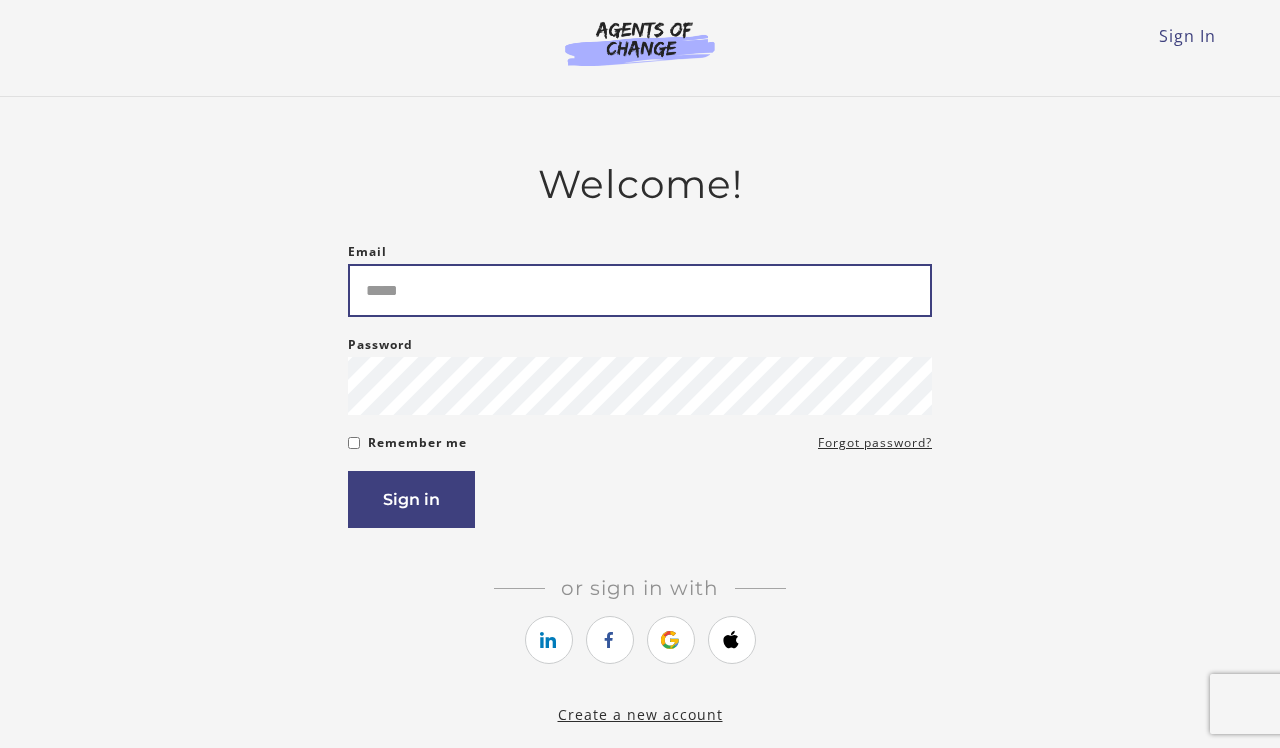 type on "**********" 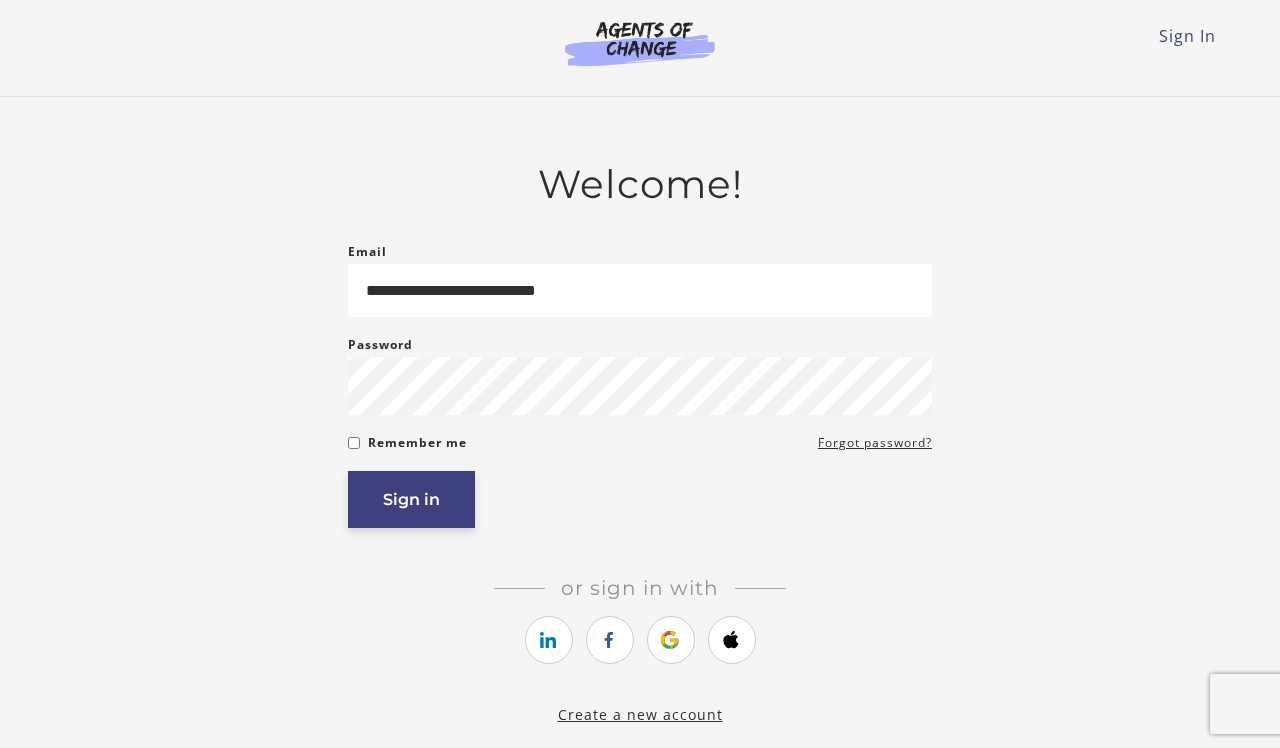 click on "Sign in" at bounding box center [411, 499] 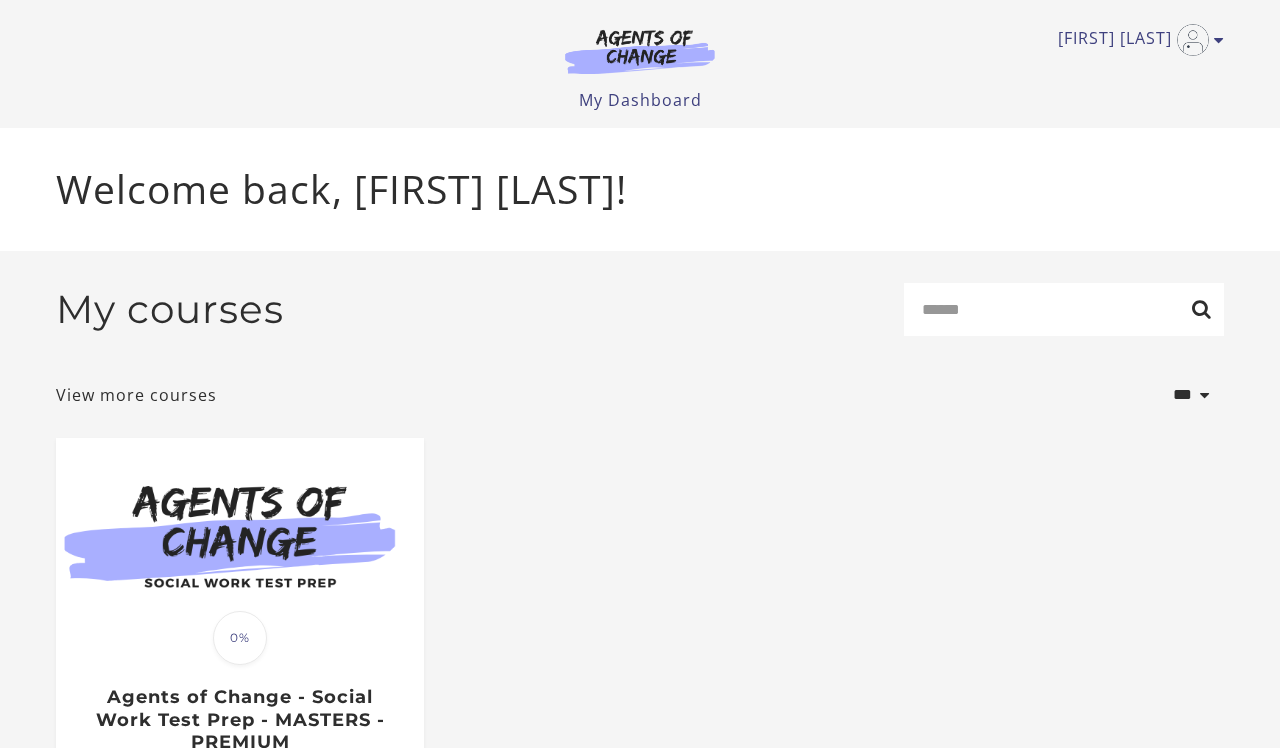 scroll, scrollTop: 0, scrollLeft: 0, axis: both 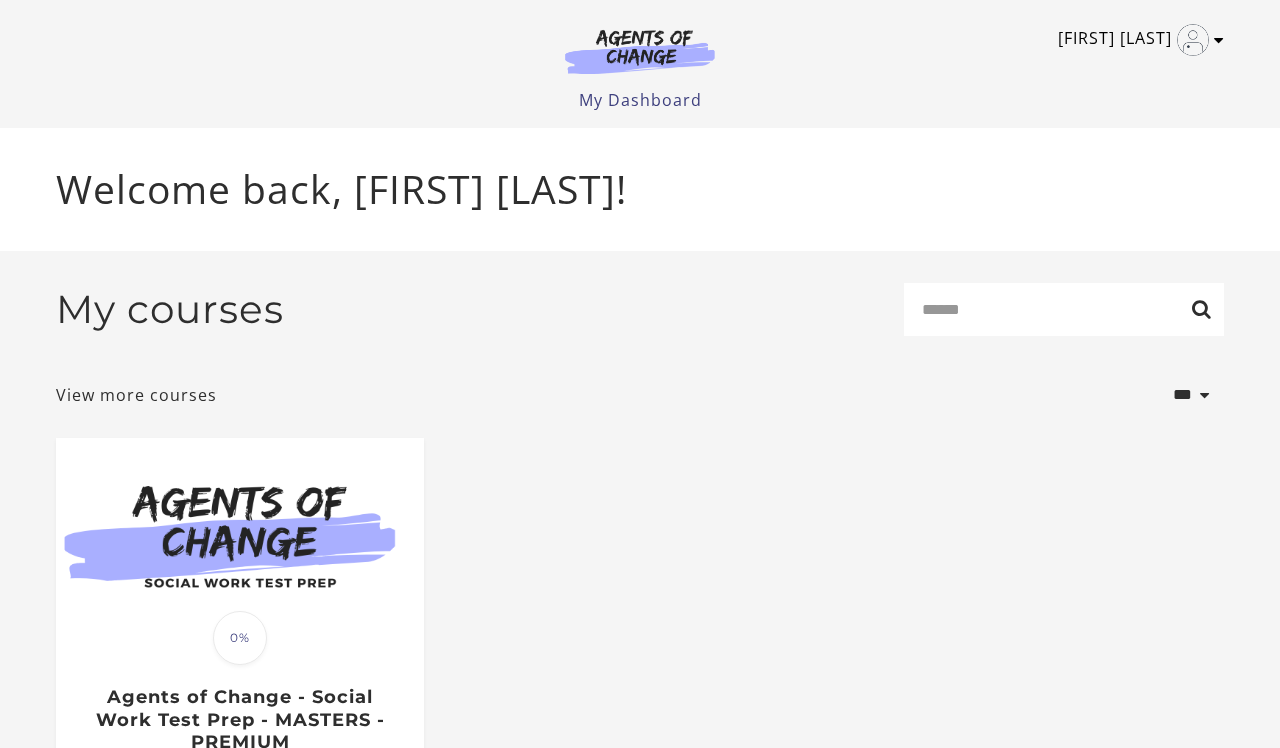 click at bounding box center (1219, 40) 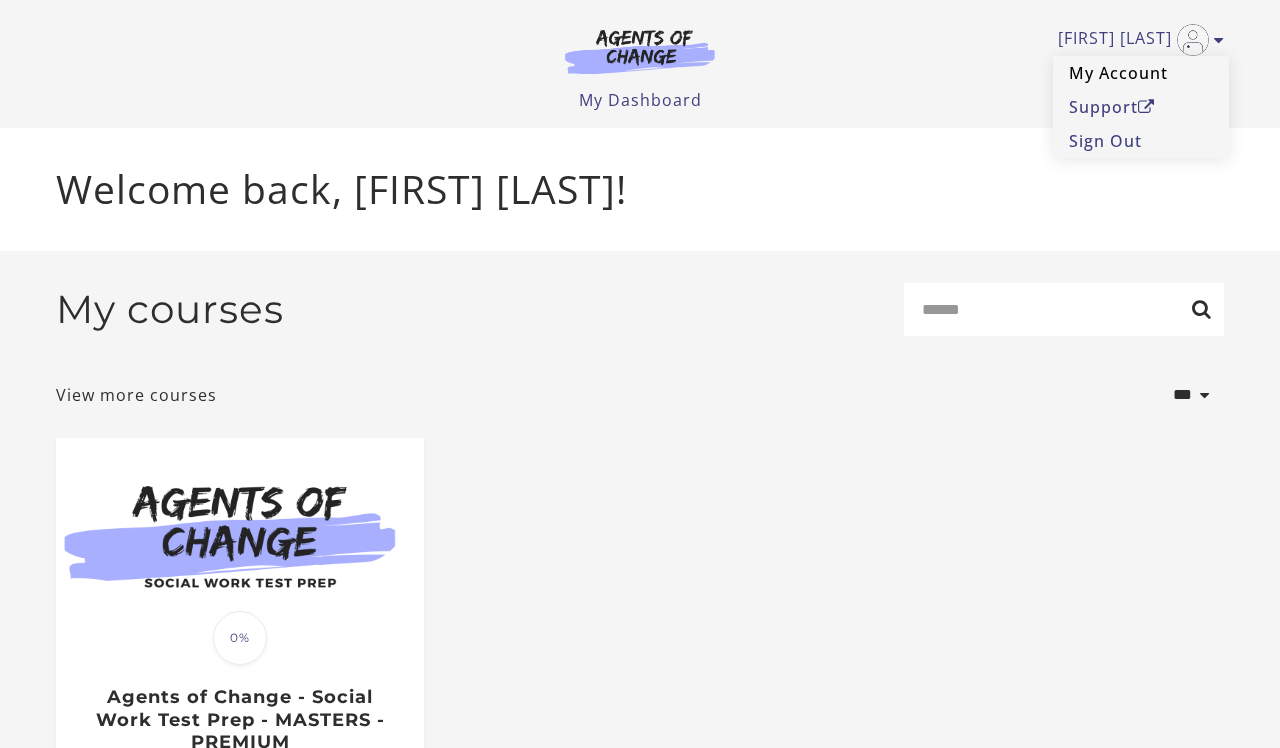 click on "My Account" at bounding box center (1141, 73) 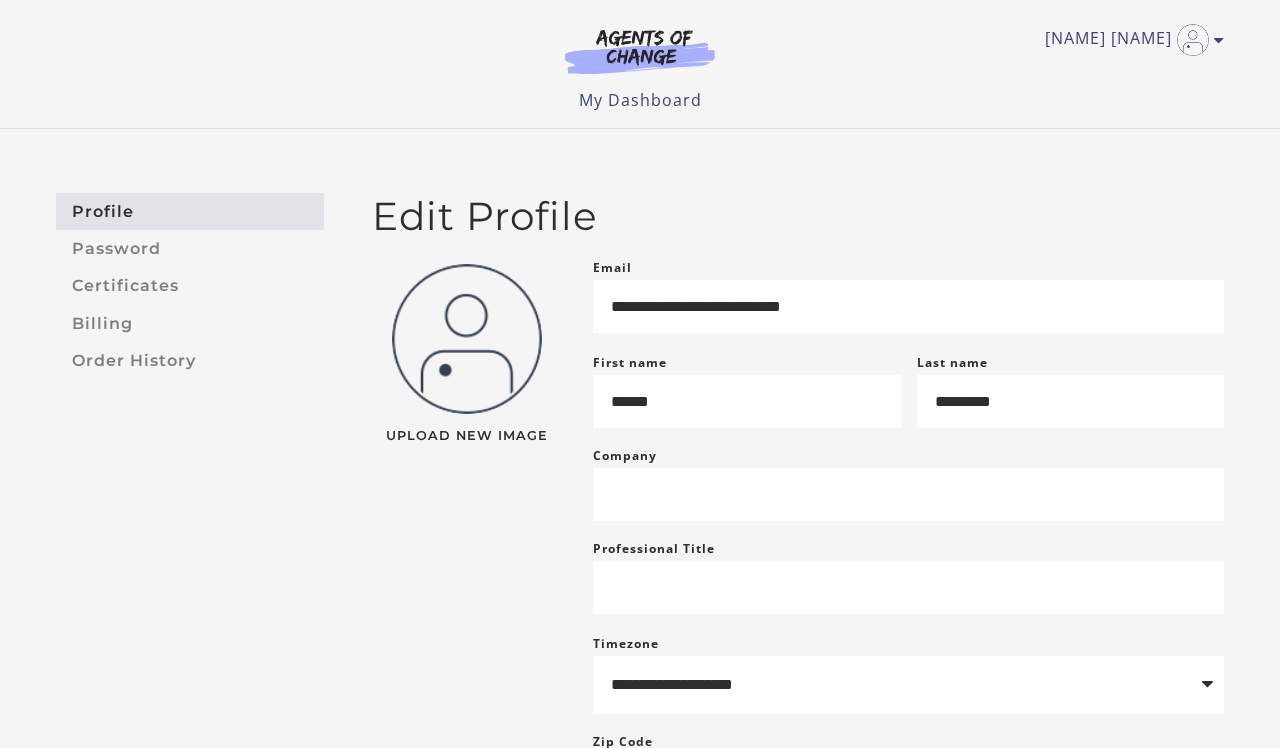 scroll, scrollTop: 0, scrollLeft: 0, axis: both 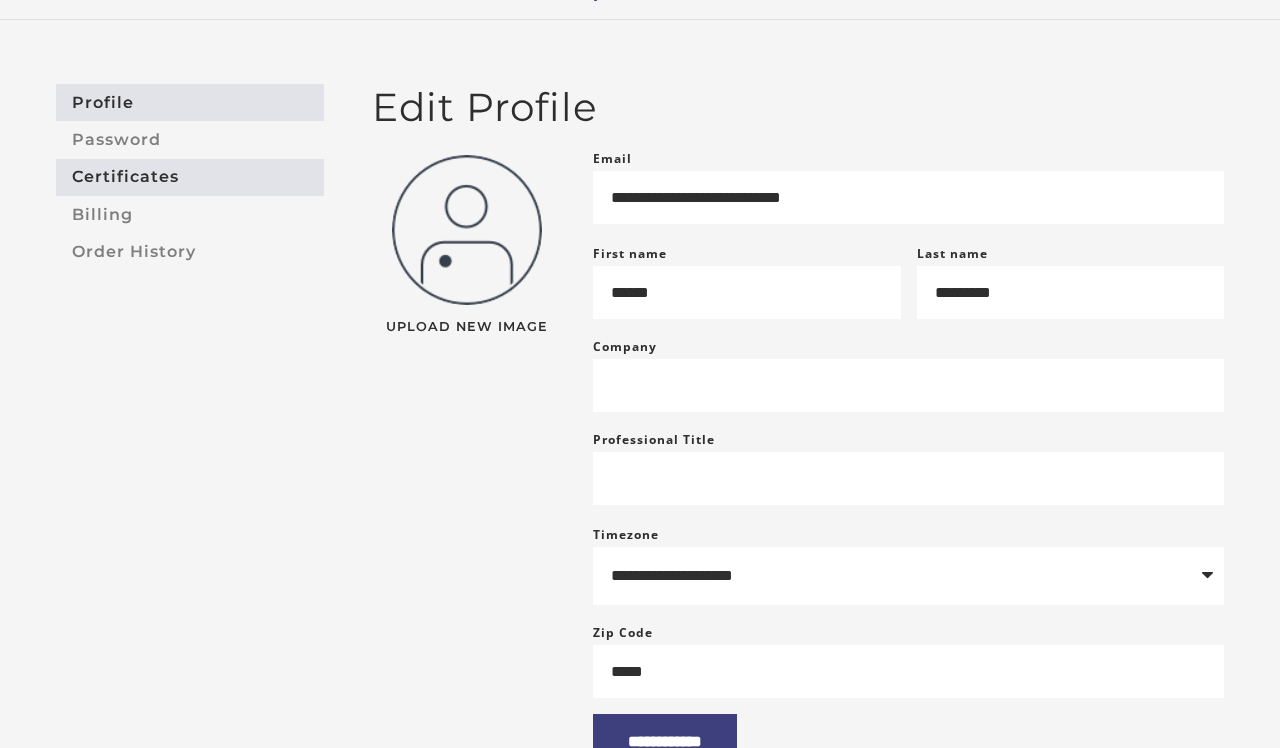 click on "Certificates" at bounding box center [190, 177] 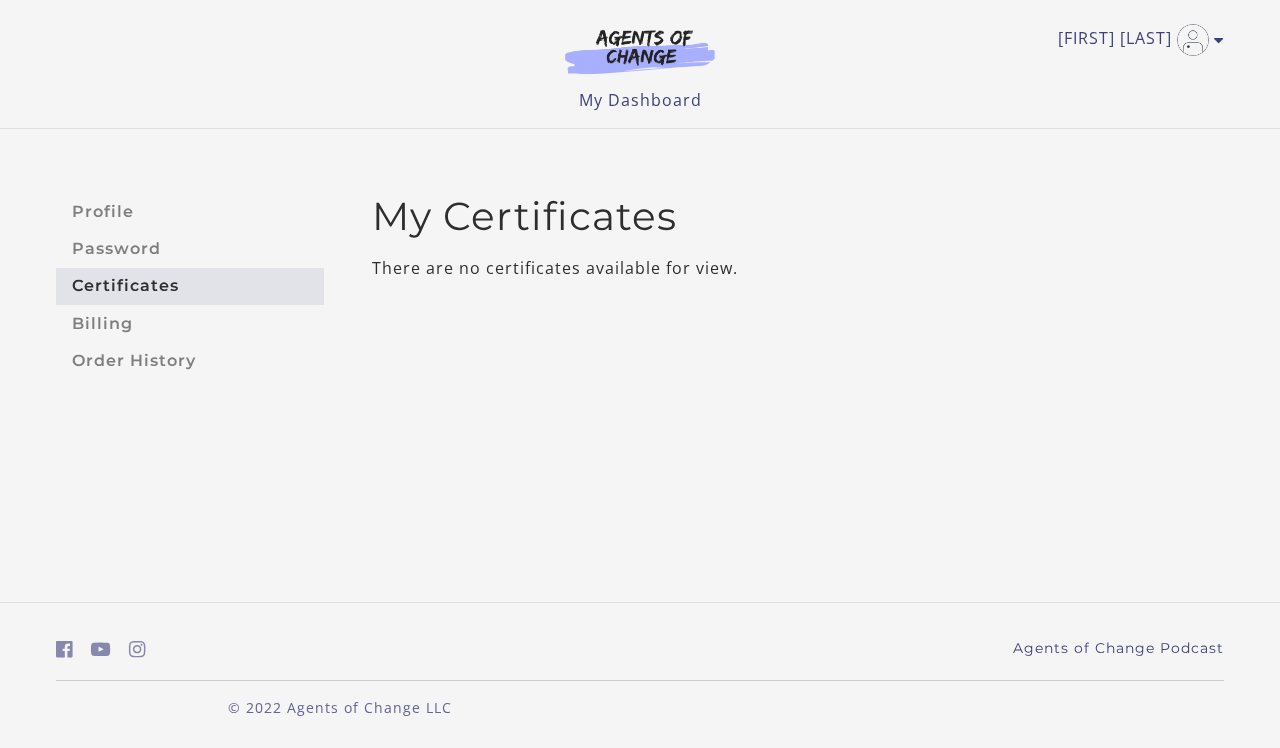 scroll, scrollTop: 0, scrollLeft: 0, axis: both 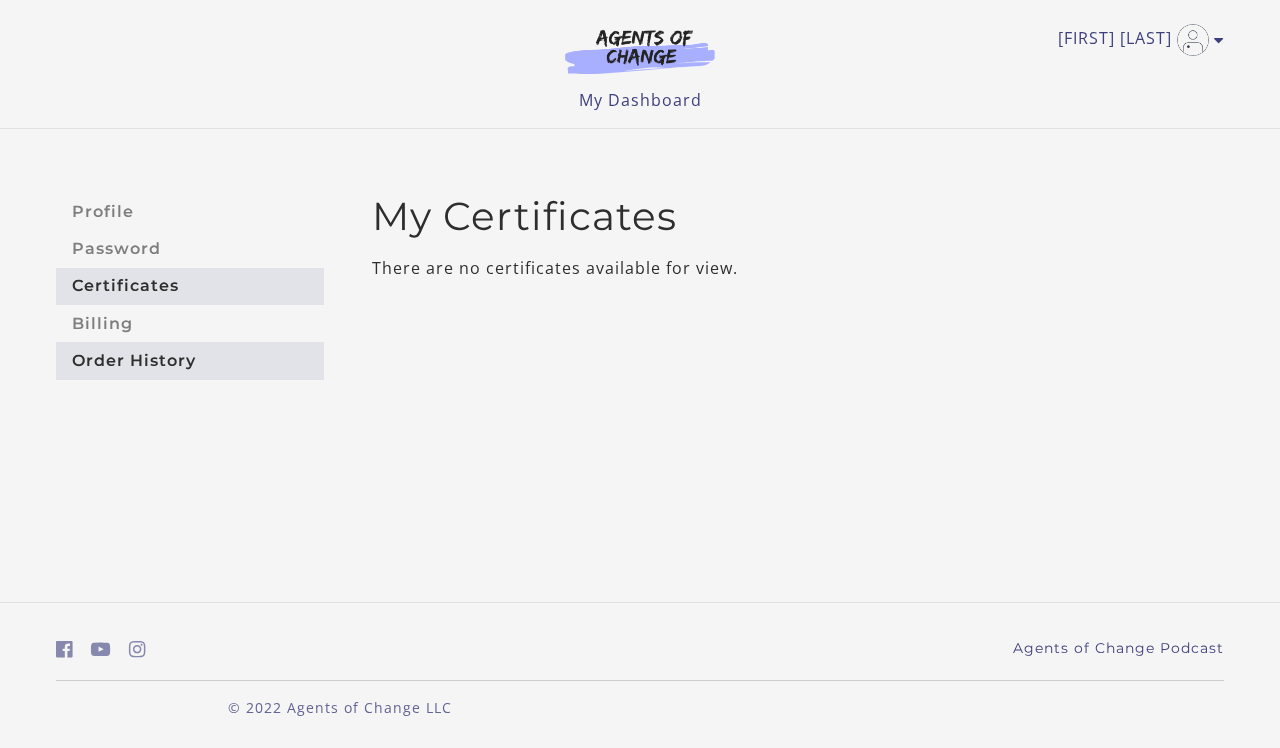 click on "Order History" at bounding box center (190, 360) 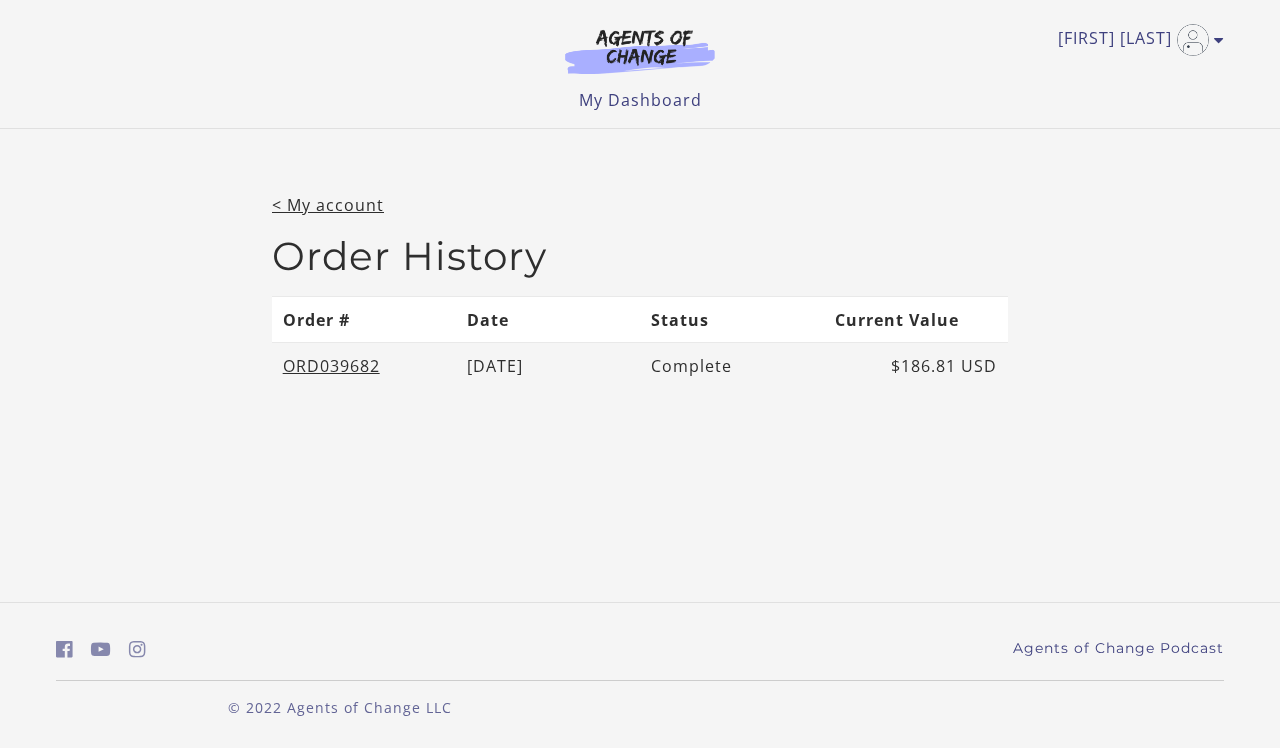 scroll, scrollTop: 0, scrollLeft: 0, axis: both 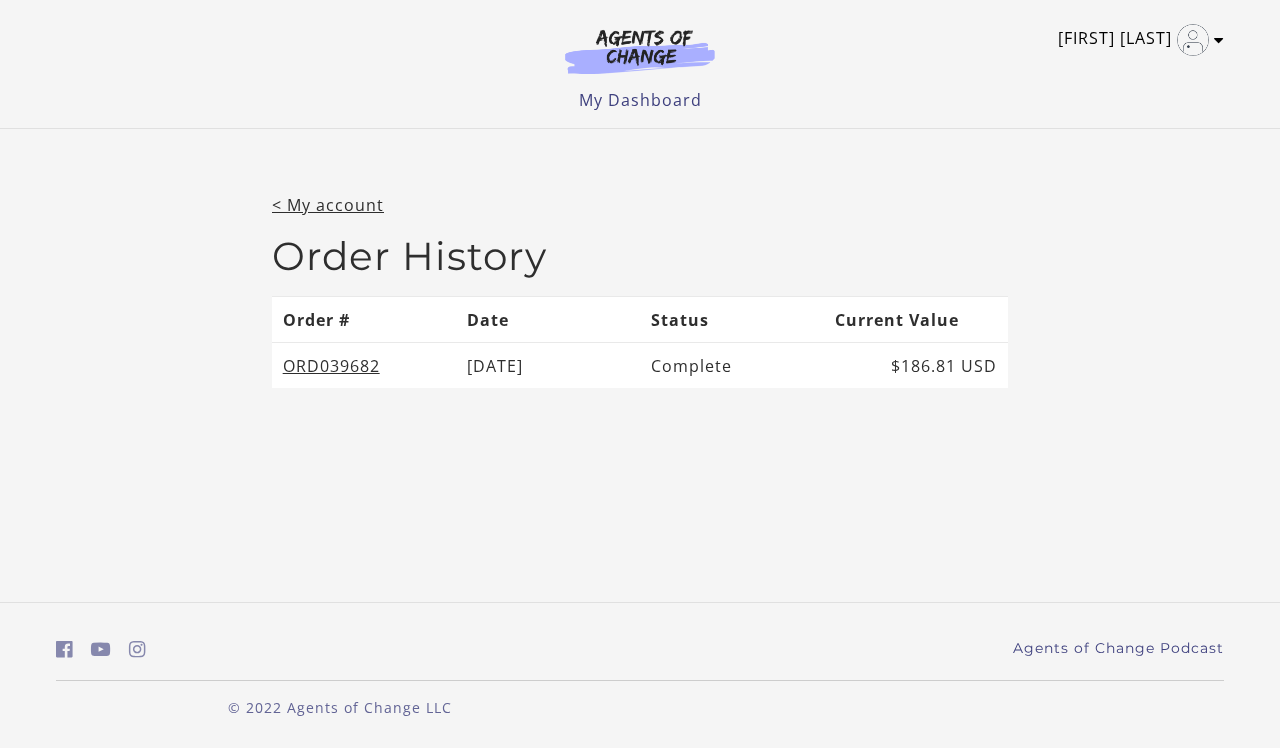 click at bounding box center (1219, 40) 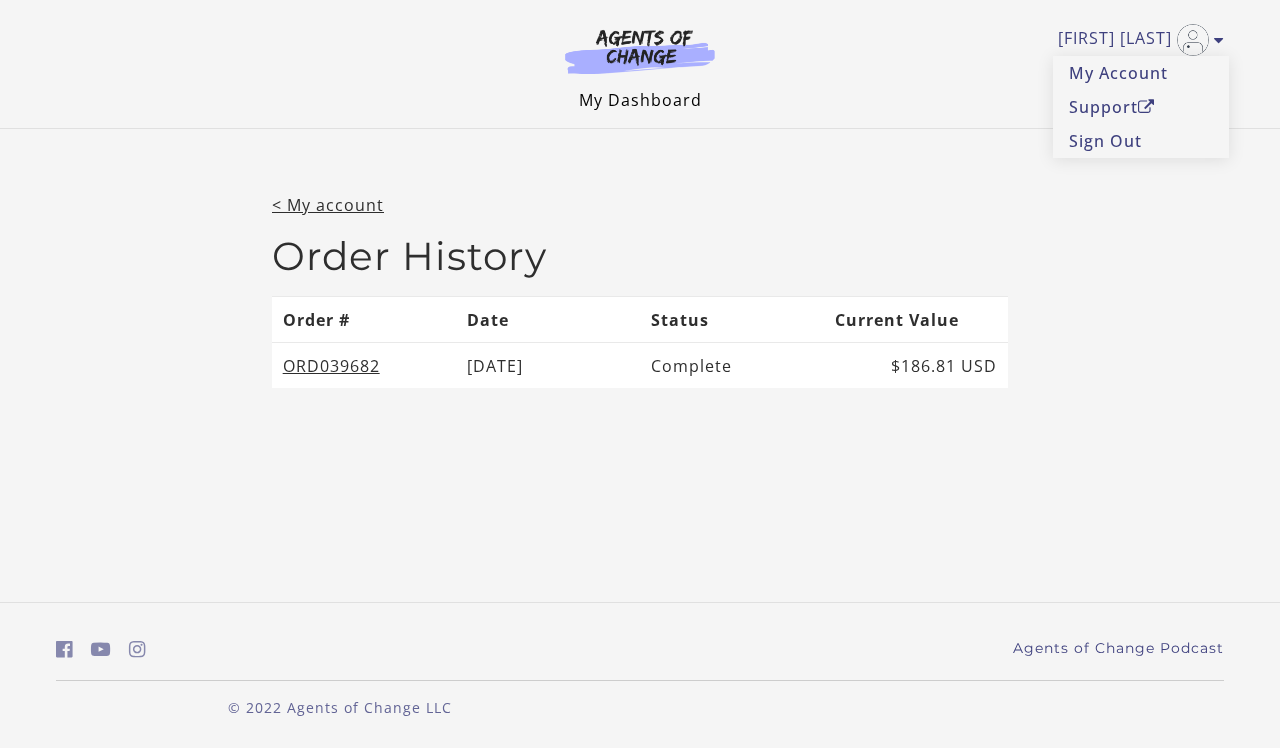 click on "My Dashboard" at bounding box center (640, 100) 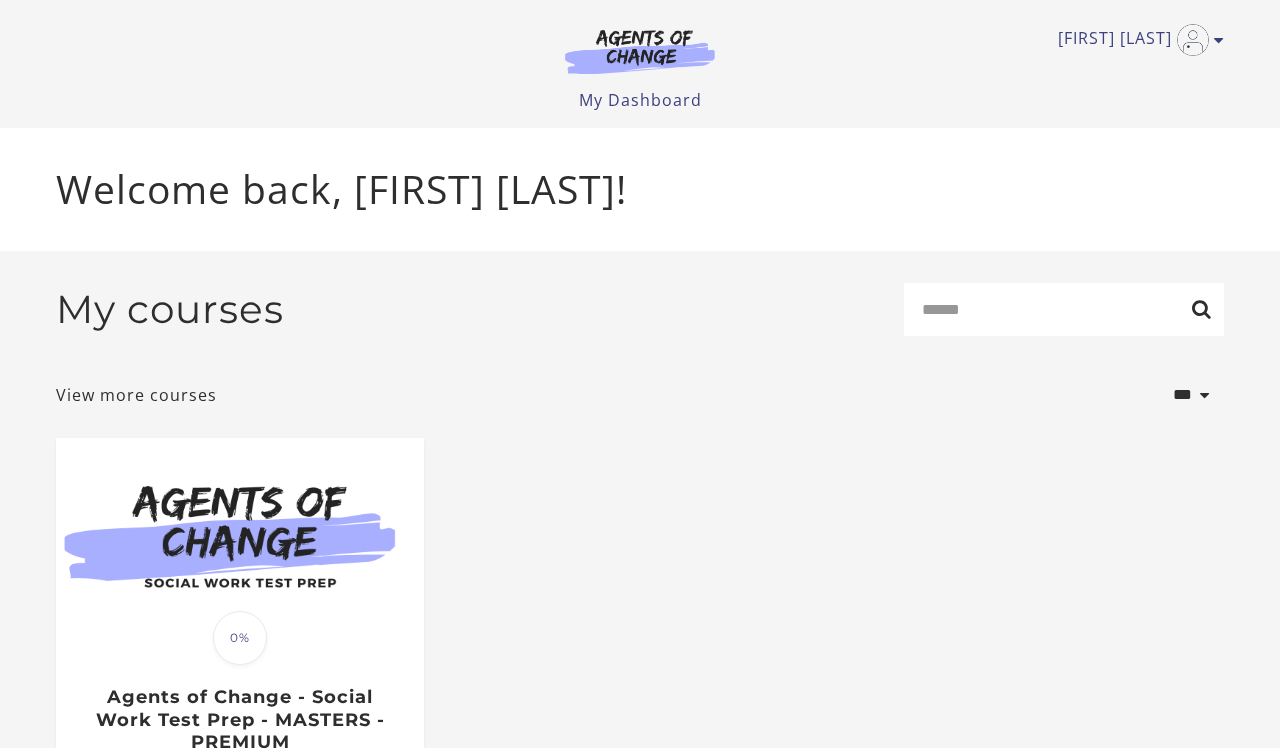 scroll, scrollTop: 10, scrollLeft: 0, axis: vertical 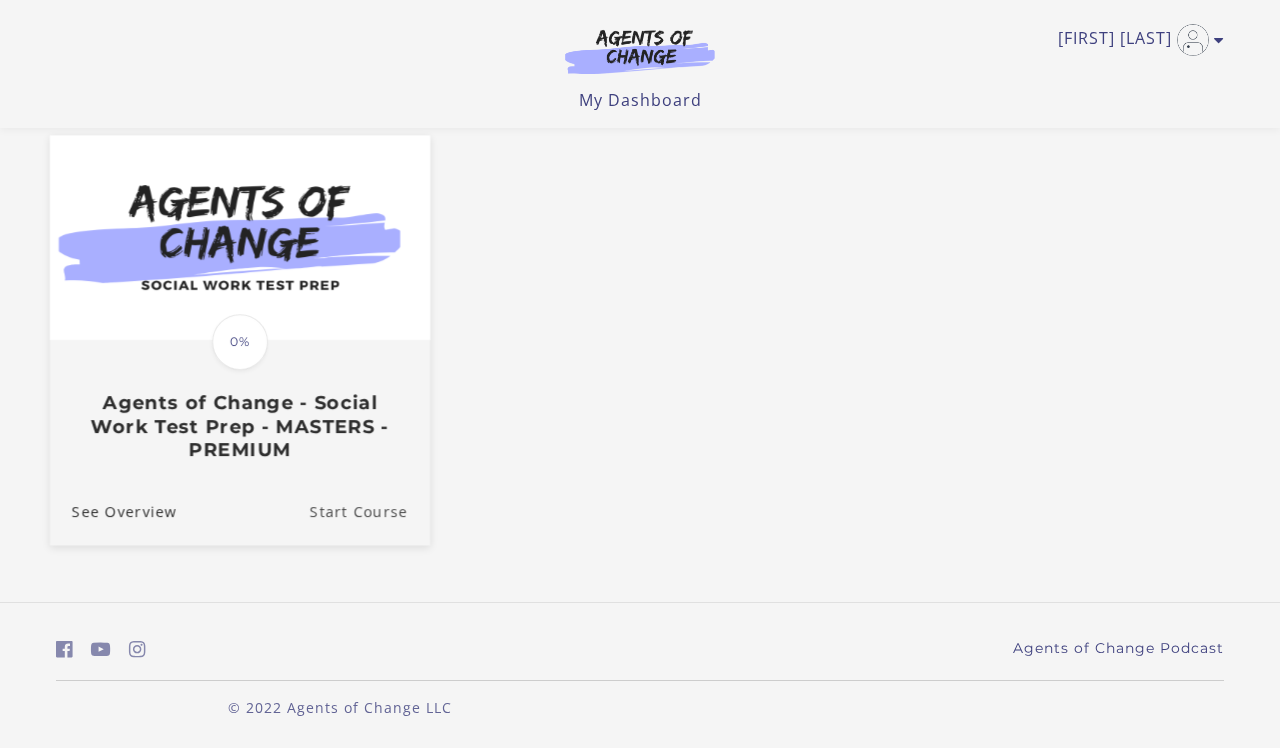 click on "Start Course" at bounding box center [370, 510] 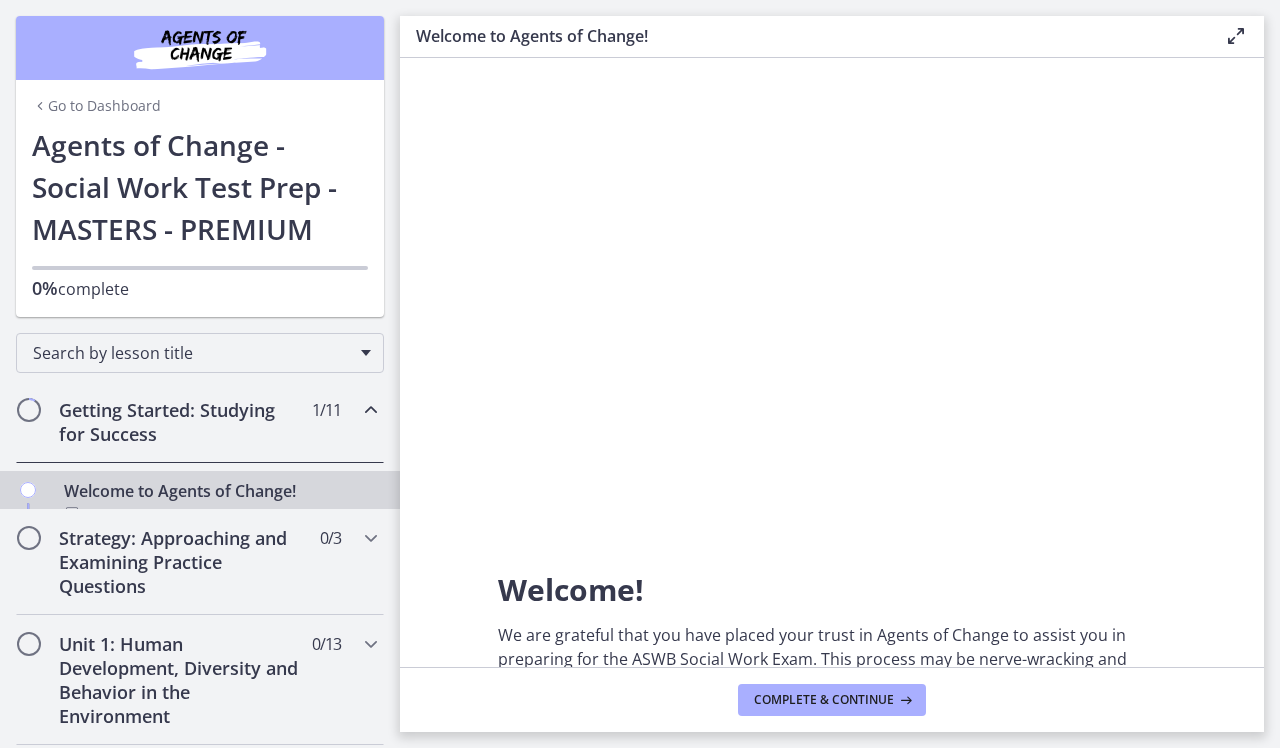 scroll, scrollTop: 0, scrollLeft: 0, axis: both 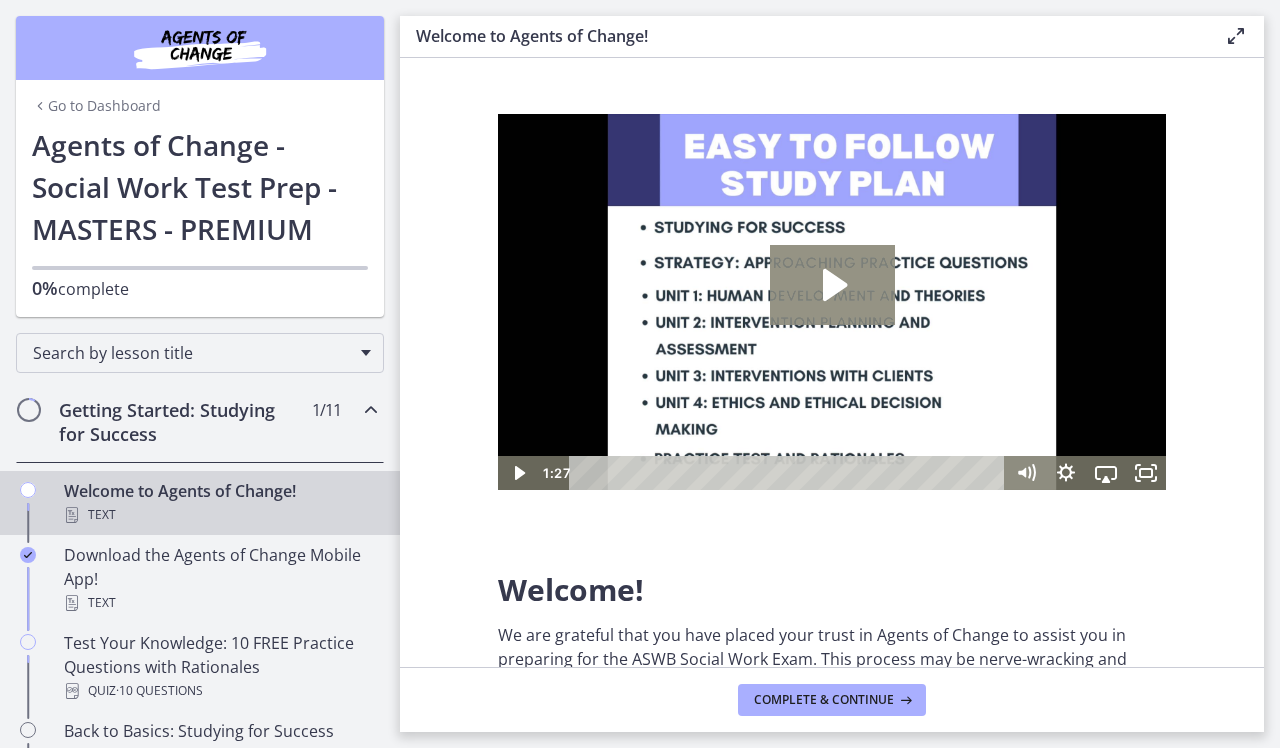click 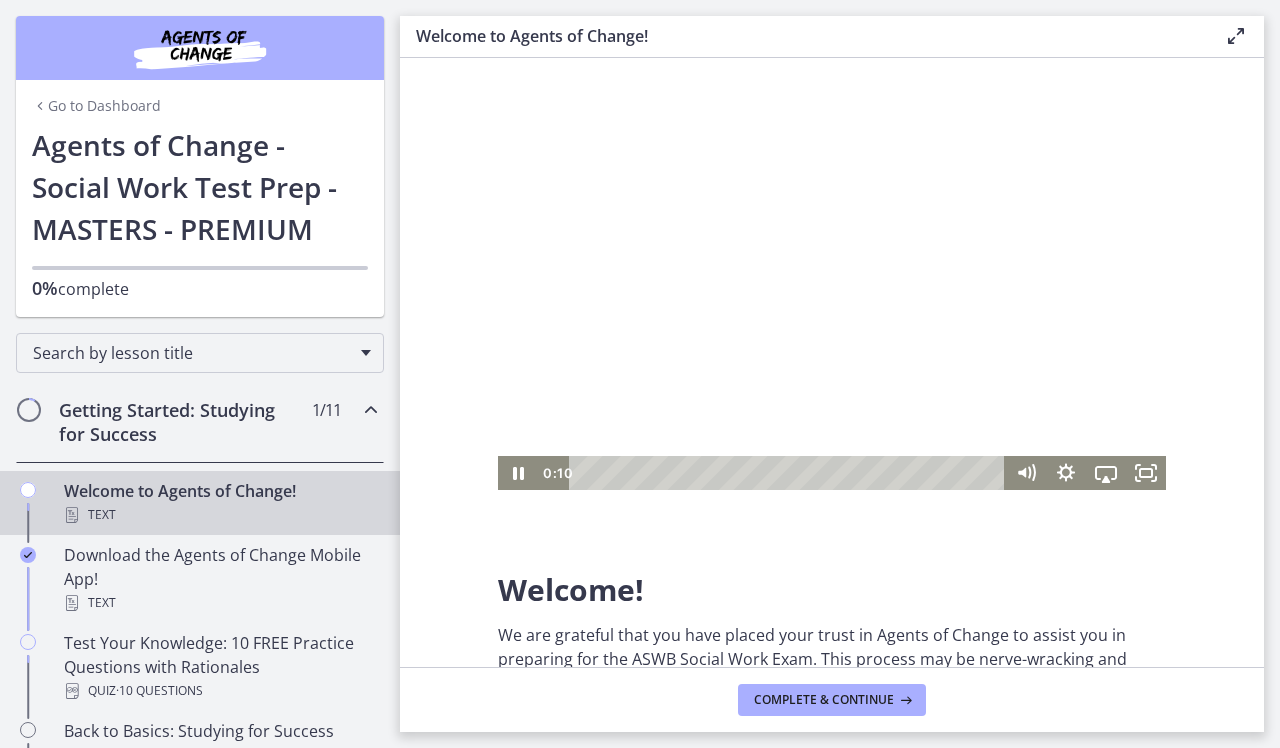click at bounding box center [832, 302] 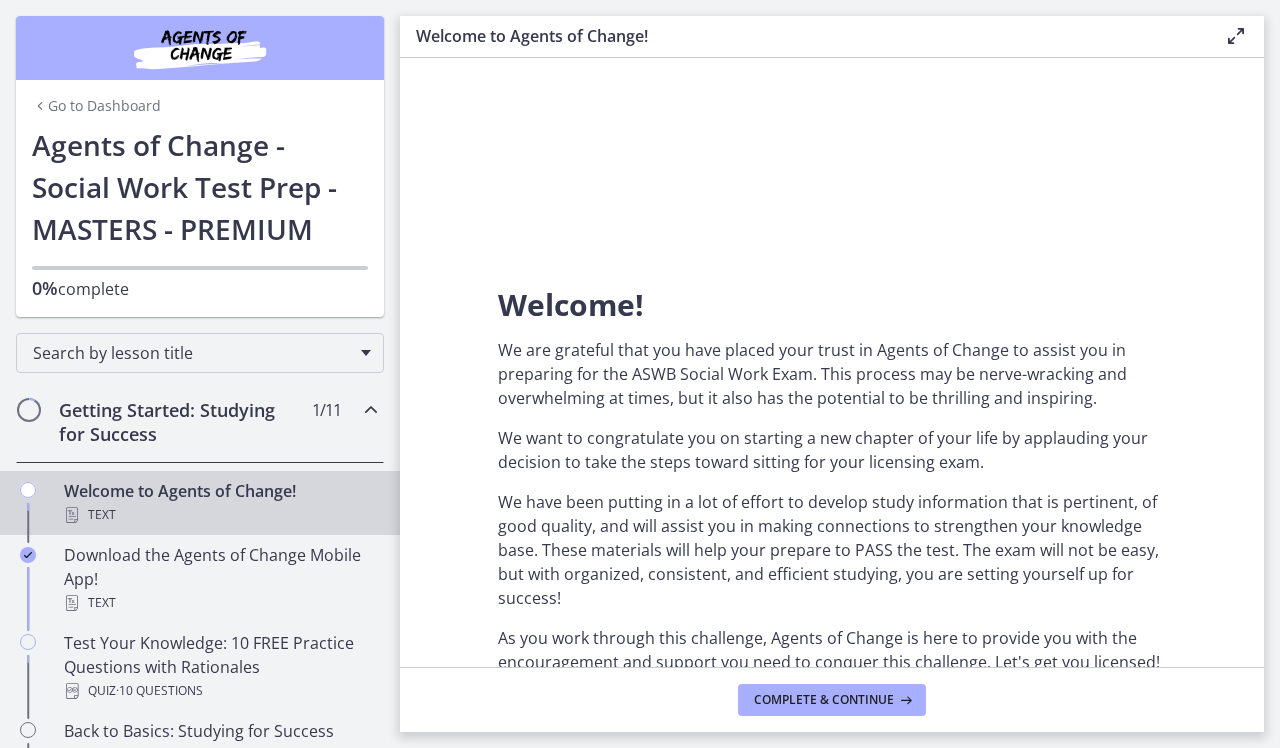 scroll, scrollTop: 260, scrollLeft: 0, axis: vertical 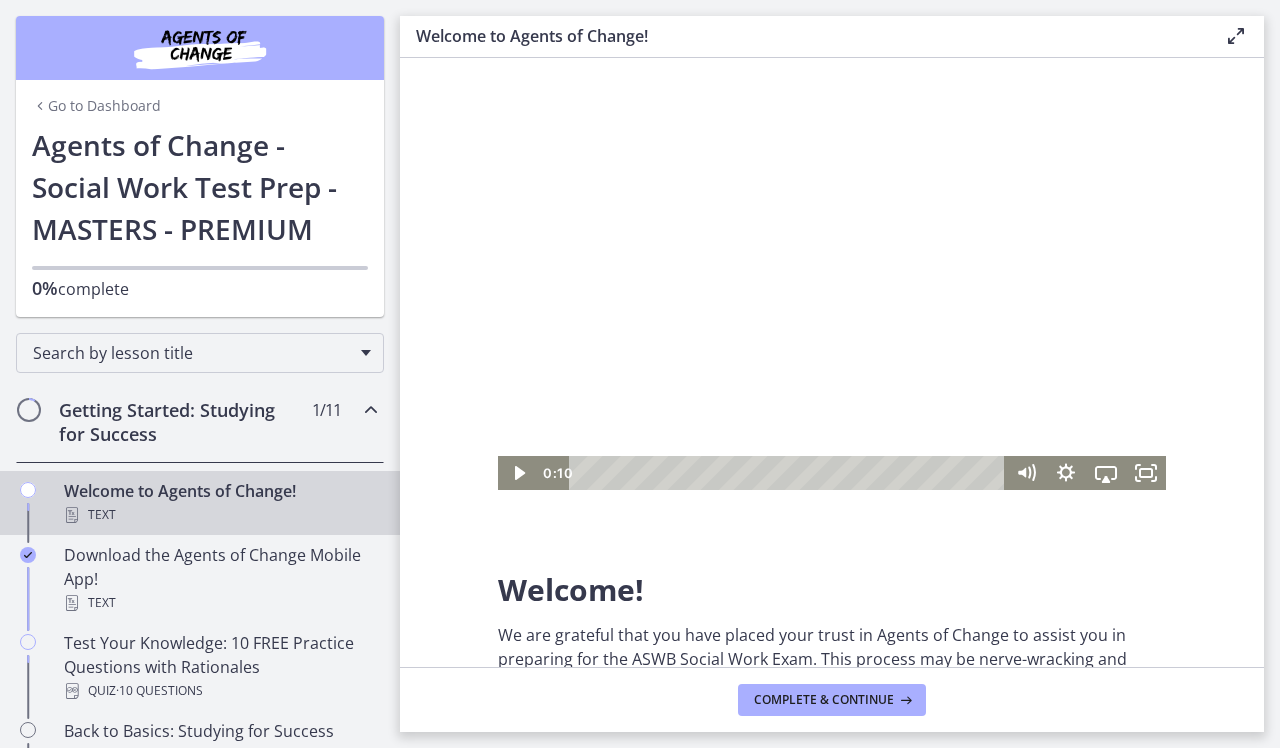click at bounding box center [832, 302] 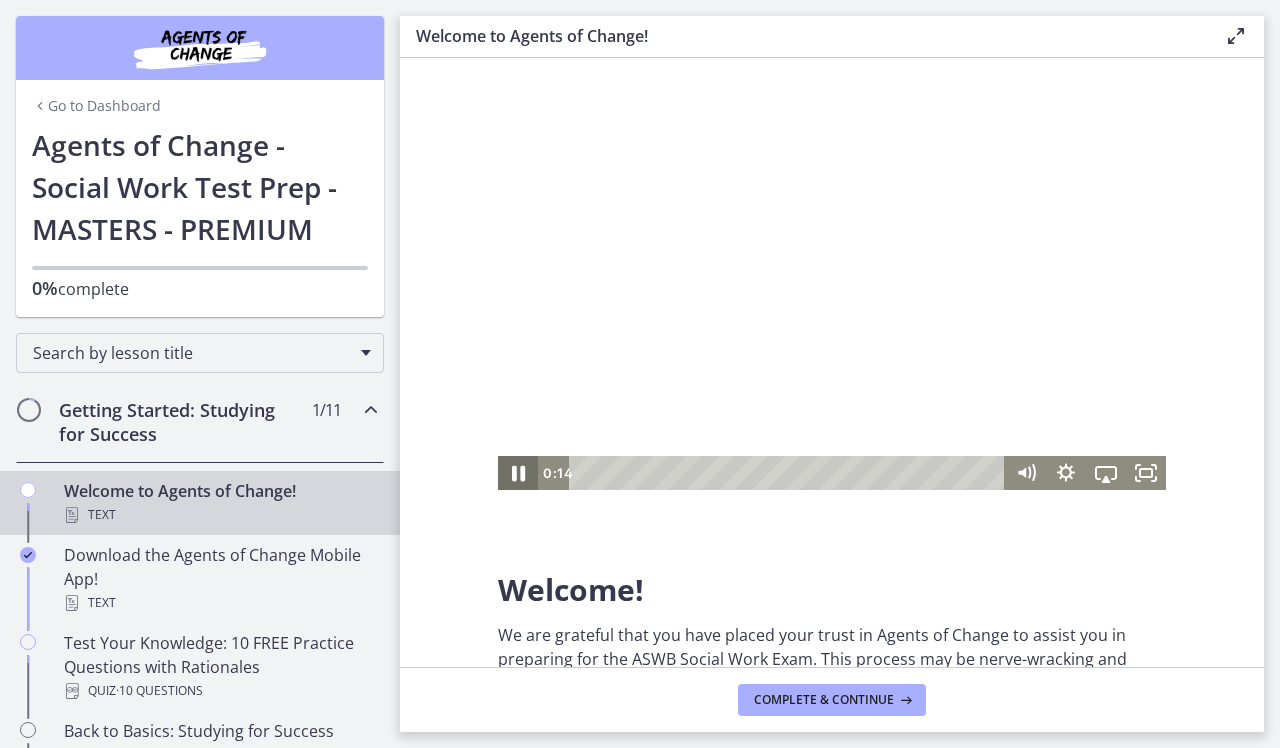 click 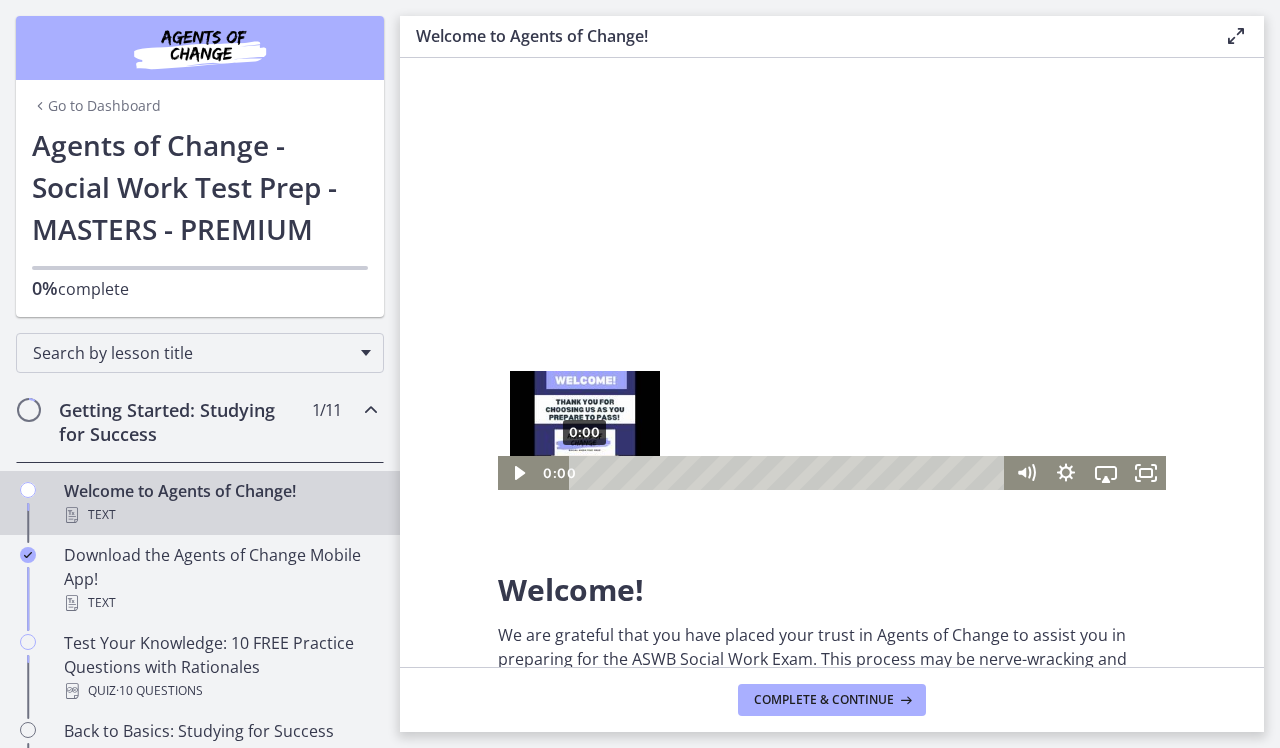 click on "0:00" at bounding box center [790, 473] 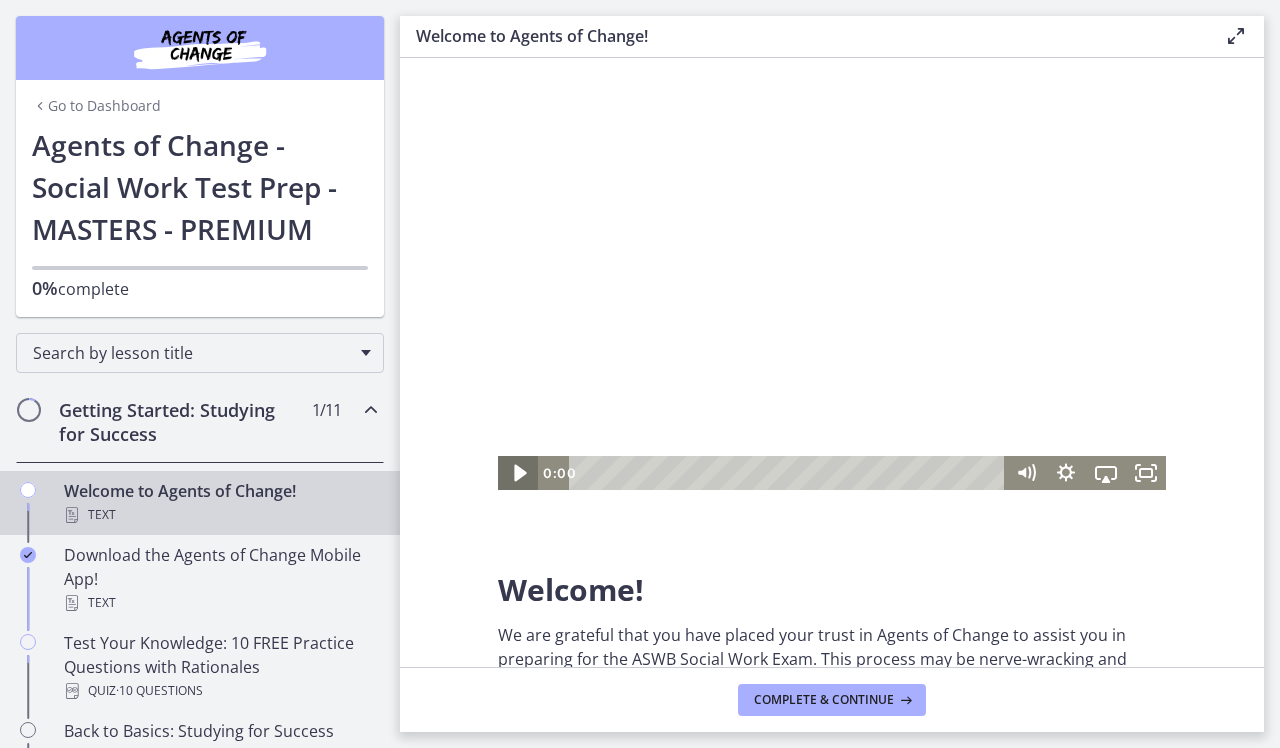click 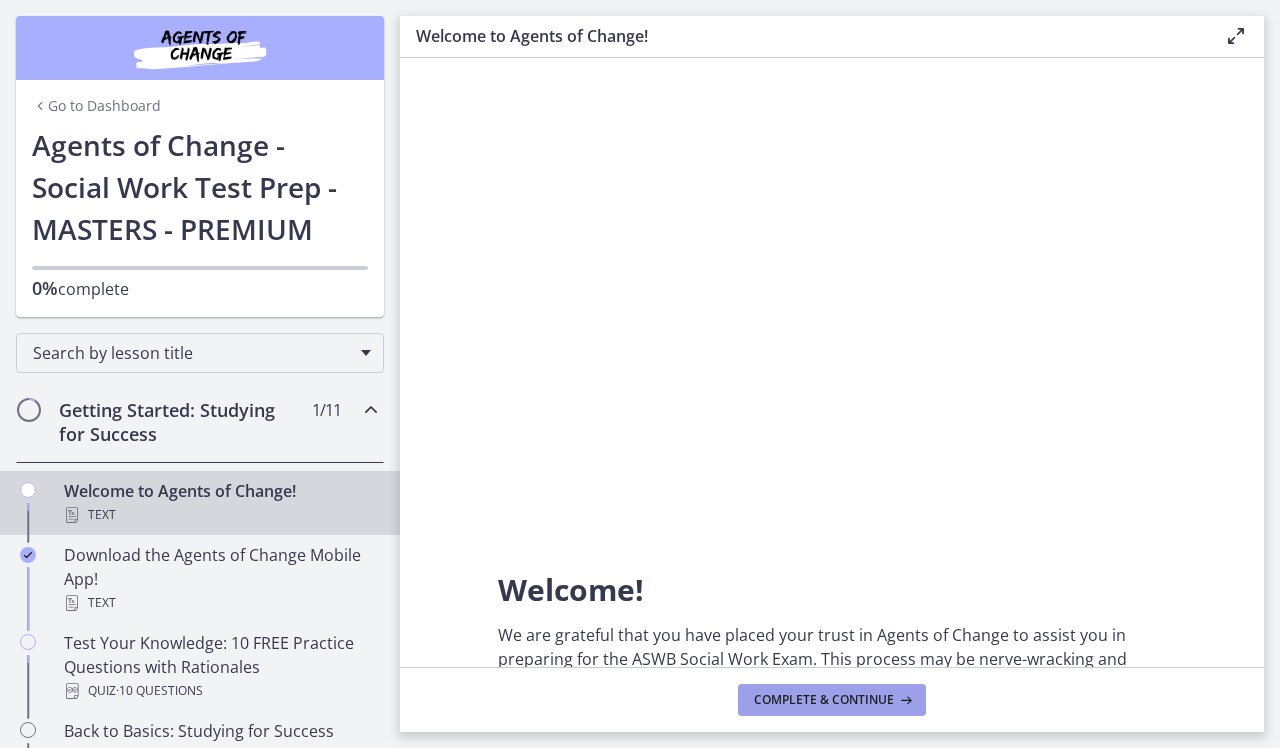 click on "Complete & continue" at bounding box center (824, 700) 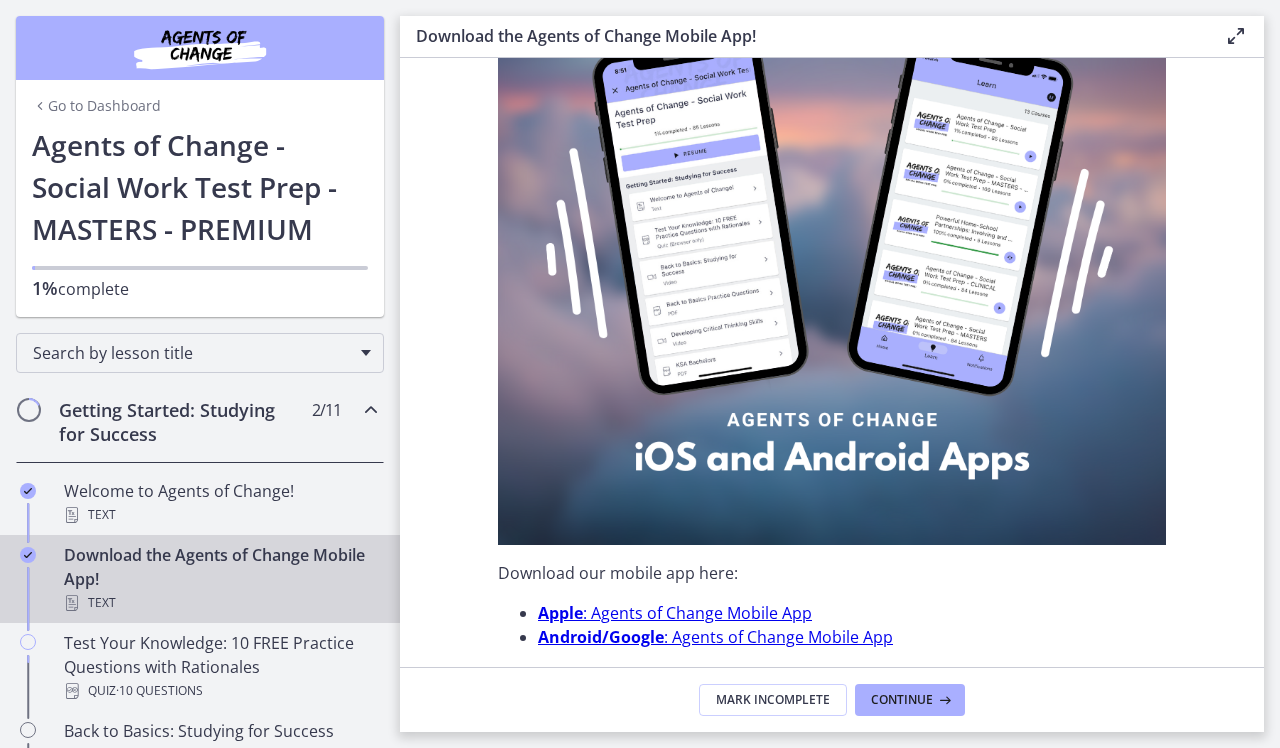 scroll, scrollTop: 195, scrollLeft: 0, axis: vertical 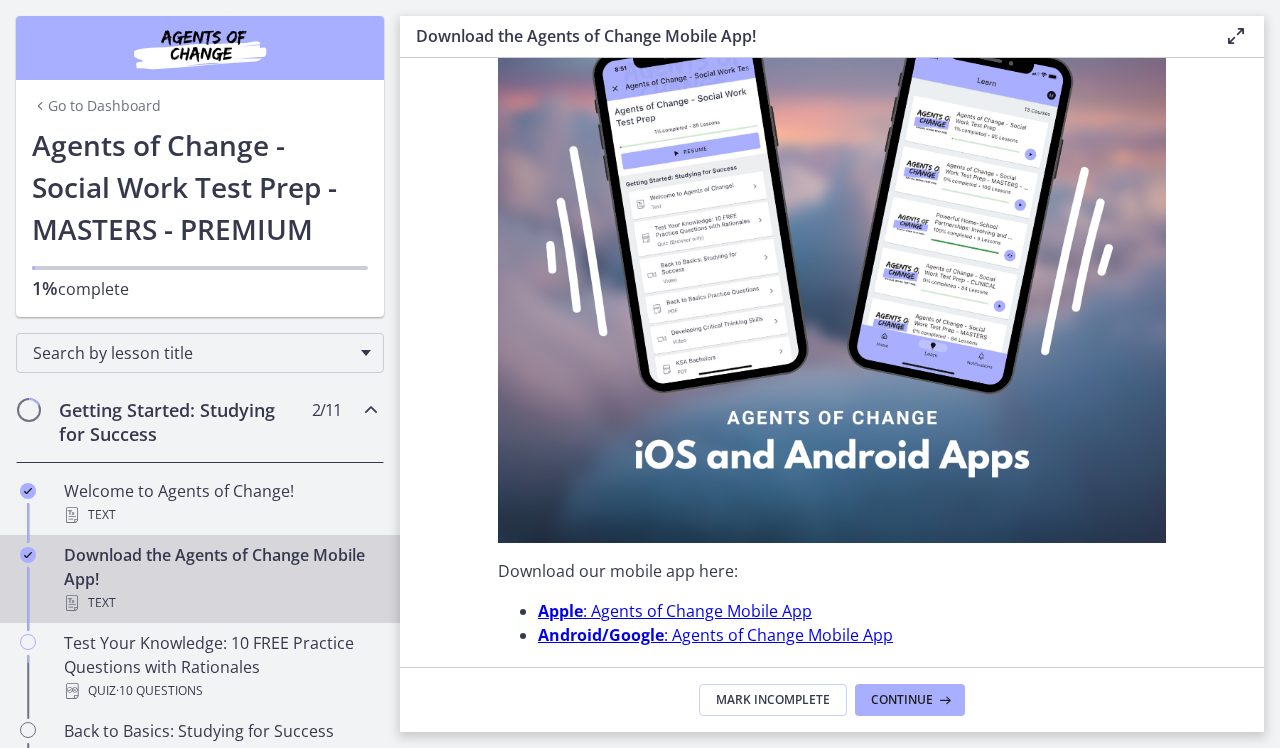 click on "Did you know that Agents of Change has a  mobile app for both  Apple  and  Android  phones ?
Download our mobile app here:
Apple : Agents of Change Mobile App
Android/Google : Agents of Change Mobile App
With the mobile app, you’re able to:
Enjoy learning at your convenience with easy access to all of your Agents of Change courses
Never miss an update with your course and community activity at your fingertips!
Both iOS (Apple) and Android (Google) are supported
Once you’ve downloaded the app, simply log in with your existing email and password to instantly access your enrolled courses and communities.
Have questions about the mobile app?  Make sure to check out these helpful articles:
Getting Started With the Mobile App
Courses in the Mobile App
FAQ - Frequently Asked Questions" at bounding box center (832, 362) 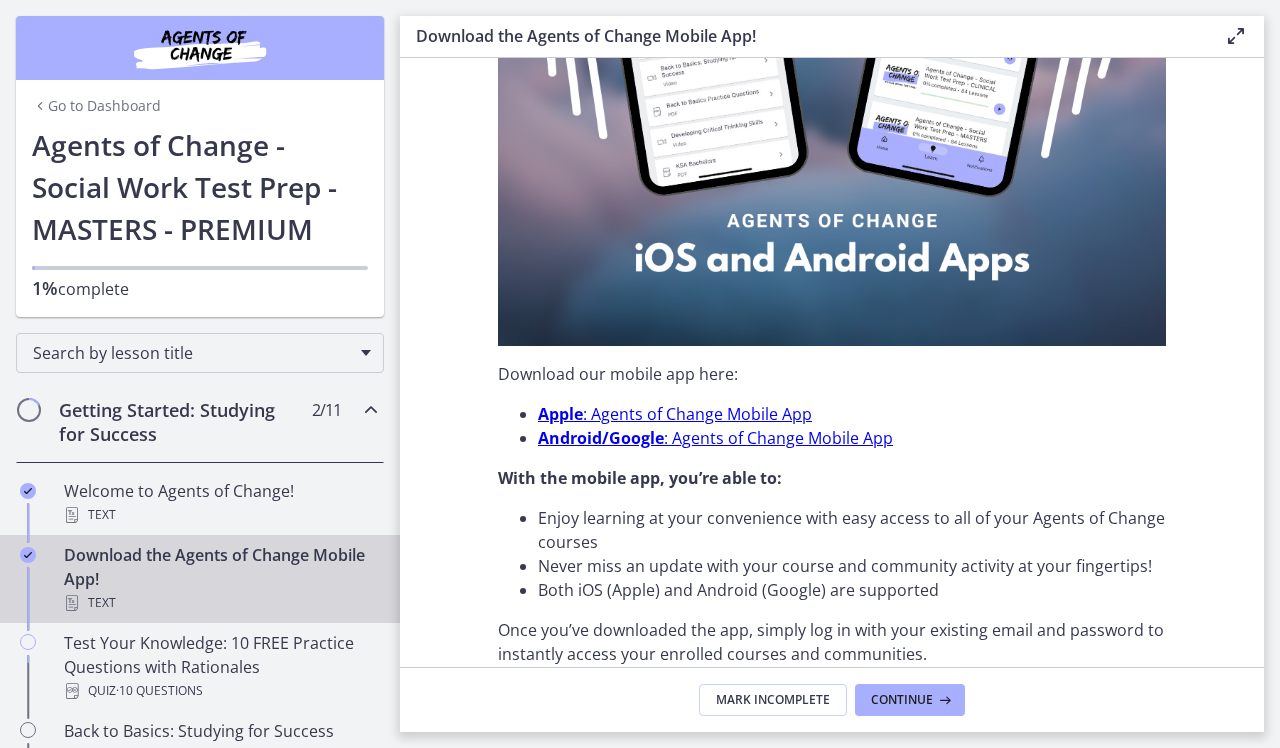 scroll, scrollTop: 395, scrollLeft: 0, axis: vertical 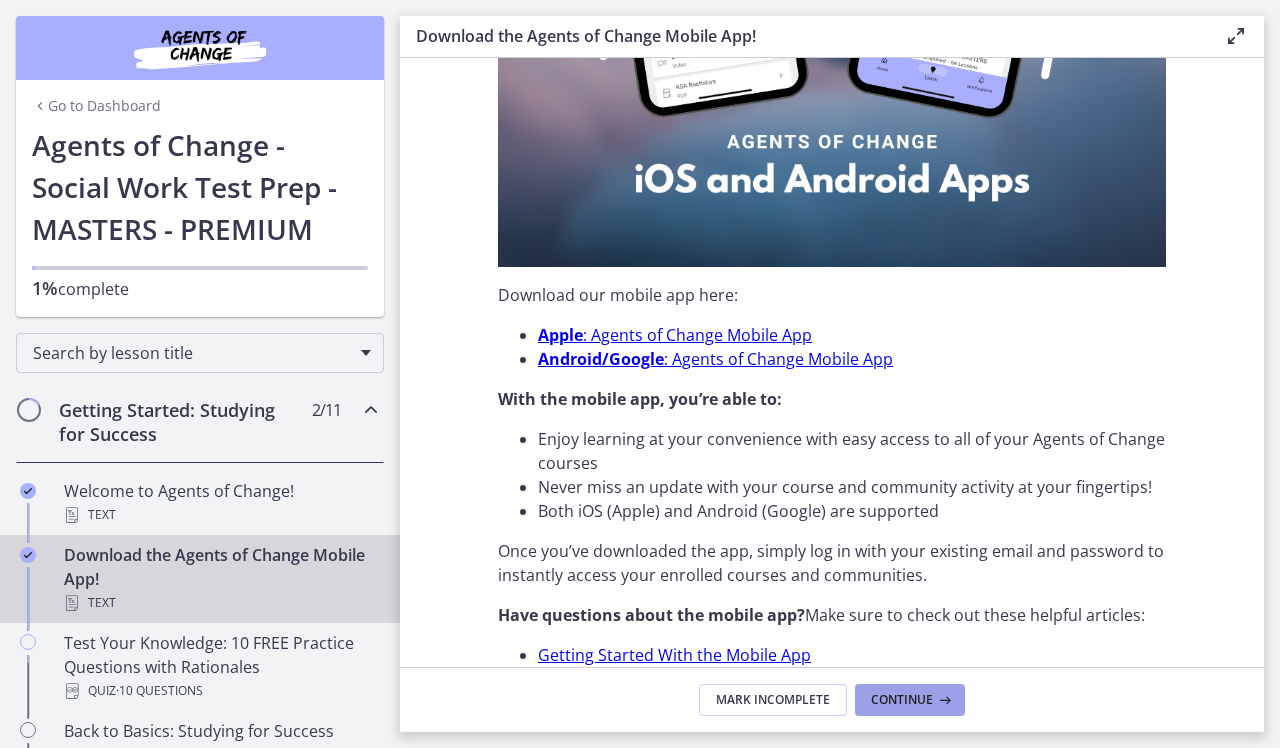 click on "Continue" at bounding box center (910, 700) 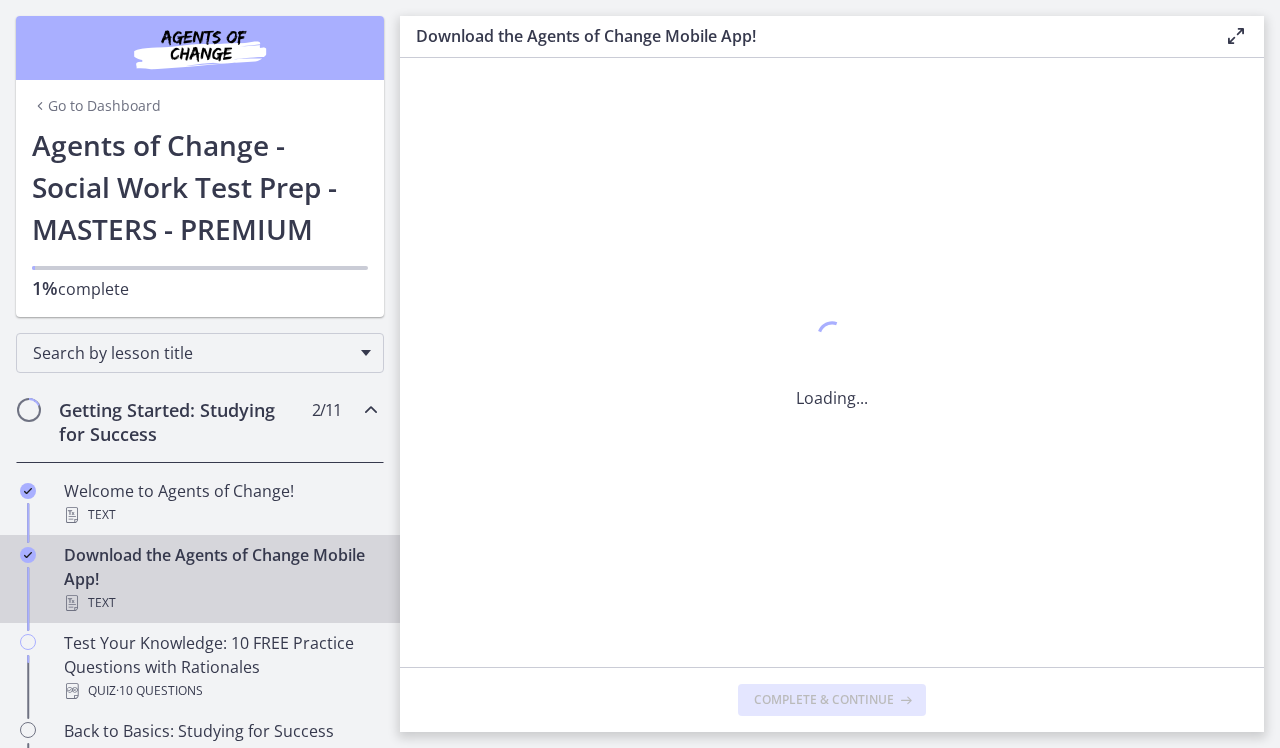 scroll, scrollTop: 0, scrollLeft: 0, axis: both 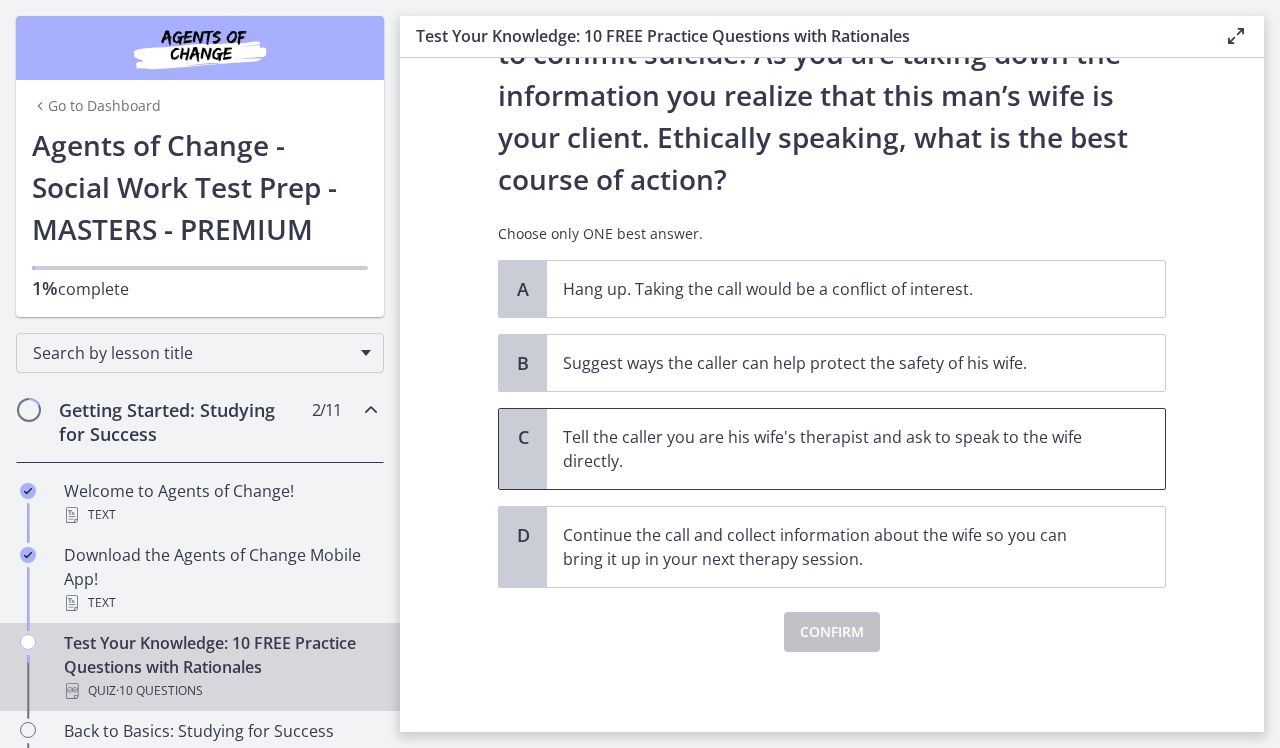 click on "Tell the caller you are his wife's therapist and ask to speak to the wife directly." at bounding box center (836, 449) 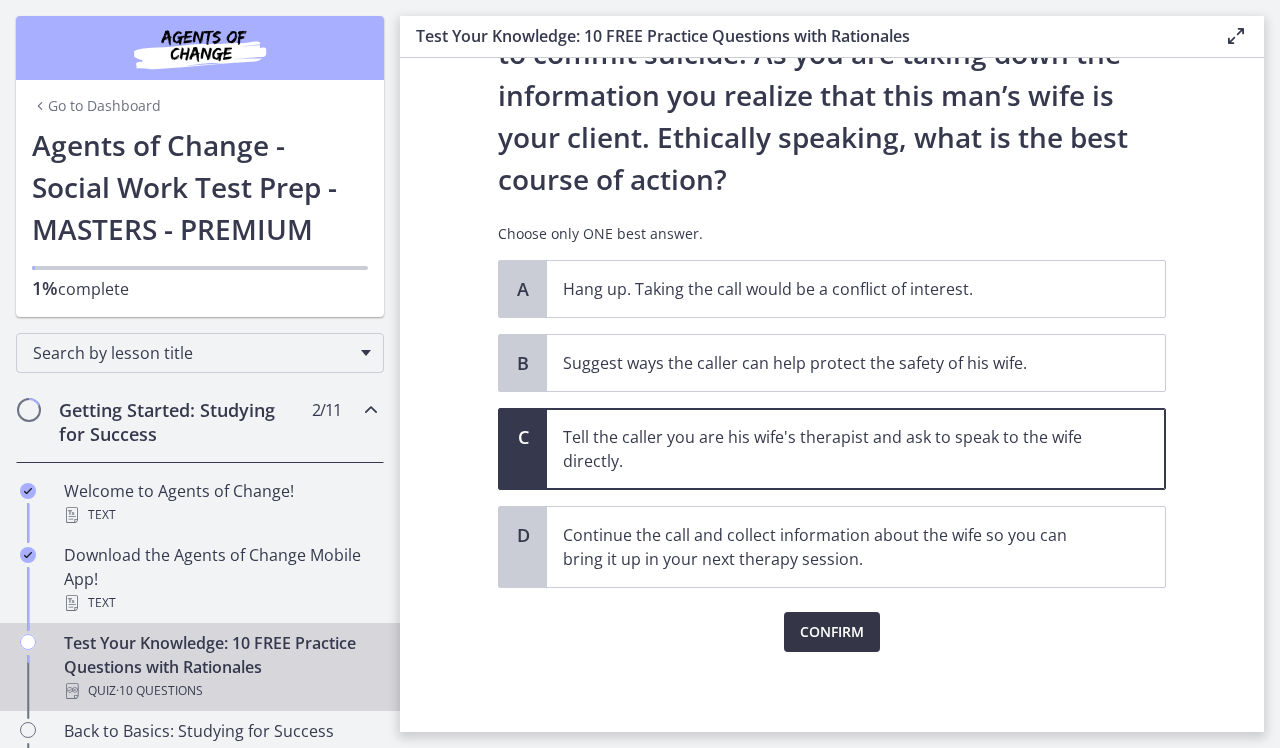 click on "Confirm" at bounding box center (832, 632) 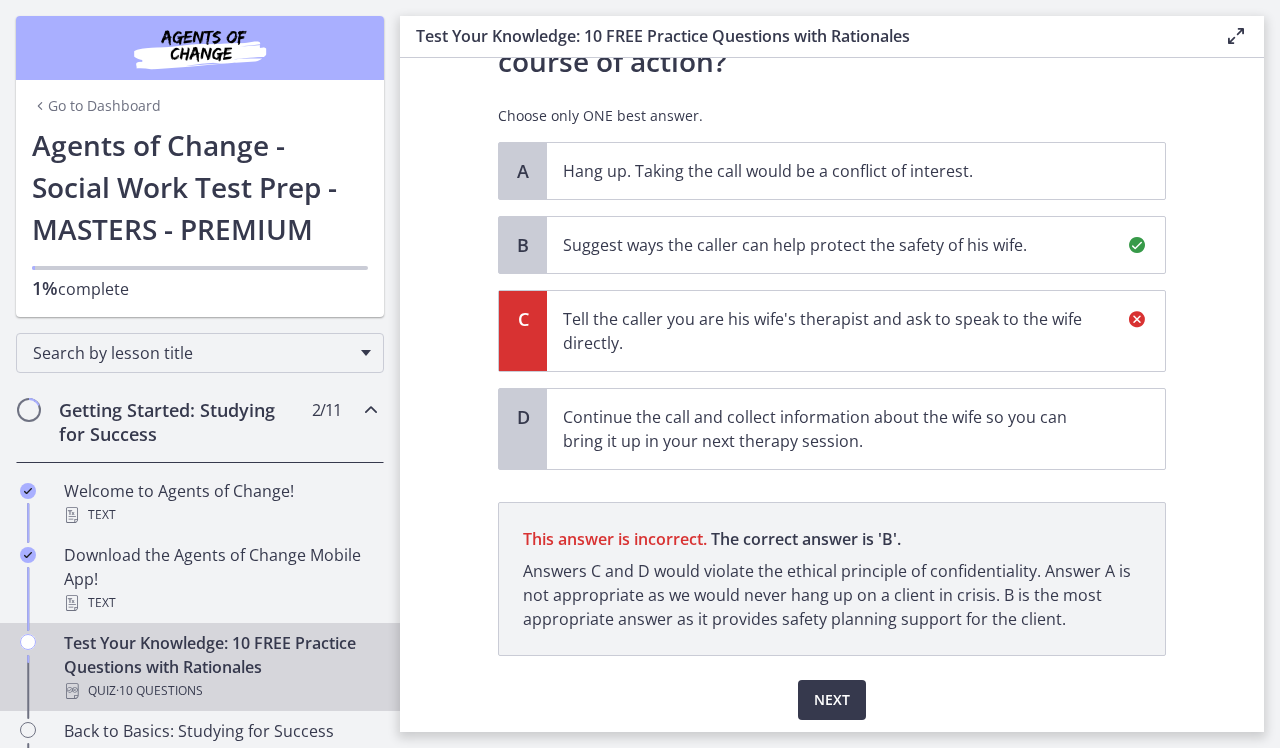 scroll, scrollTop: 444, scrollLeft: 0, axis: vertical 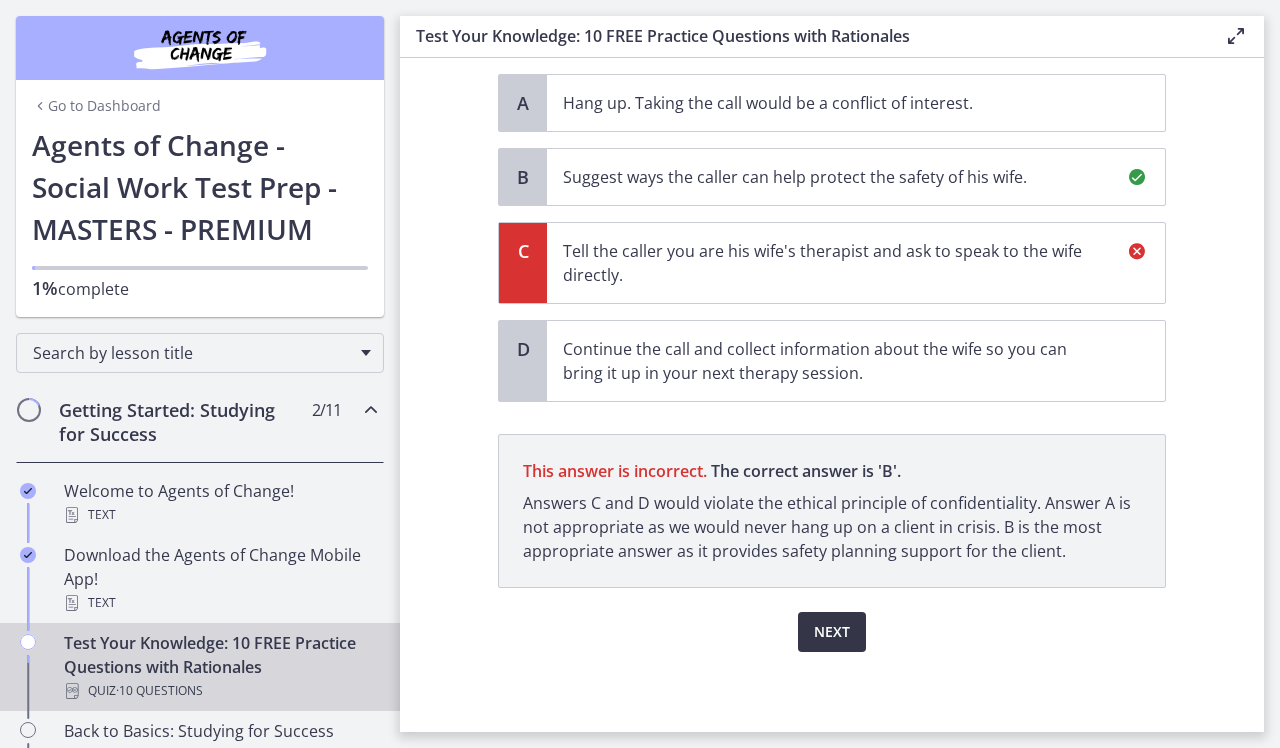 click on "Next" at bounding box center (832, 632) 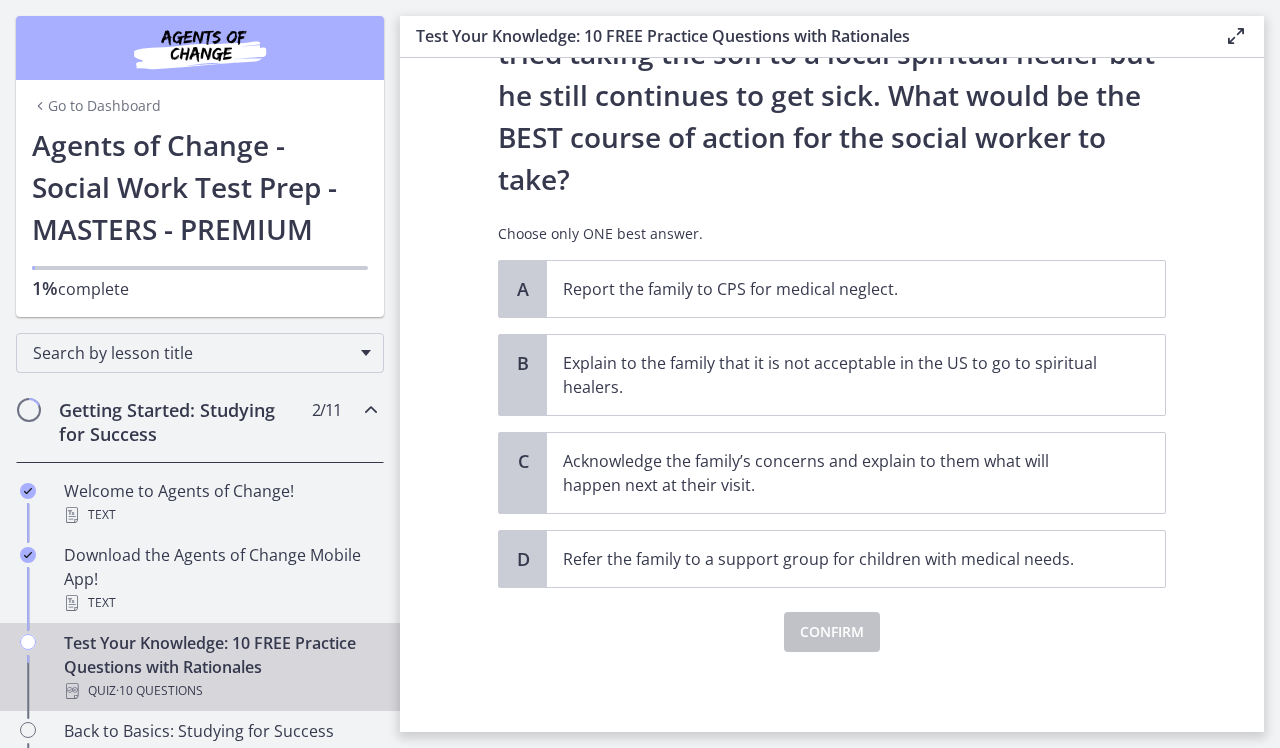 scroll, scrollTop: 0, scrollLeft: 0, axis: both 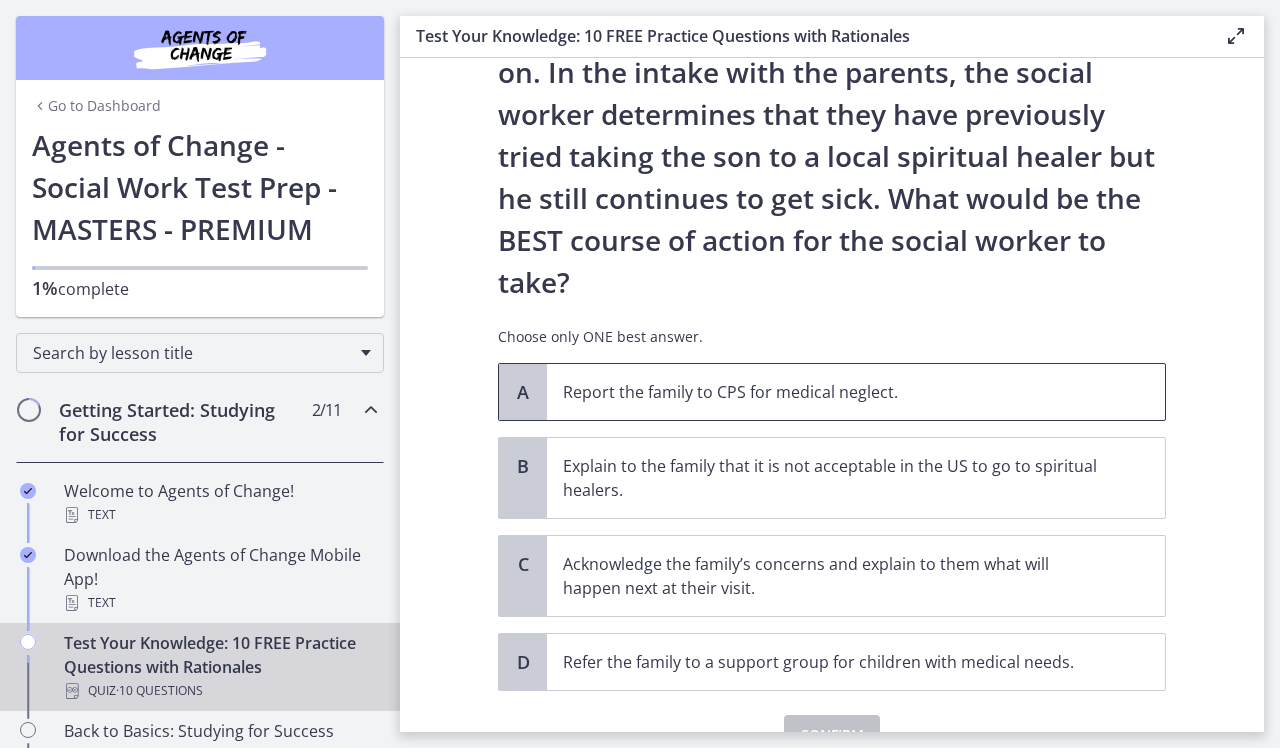 click on "Report the family to CPS for medical neglect." at bounding box center (836, 392) 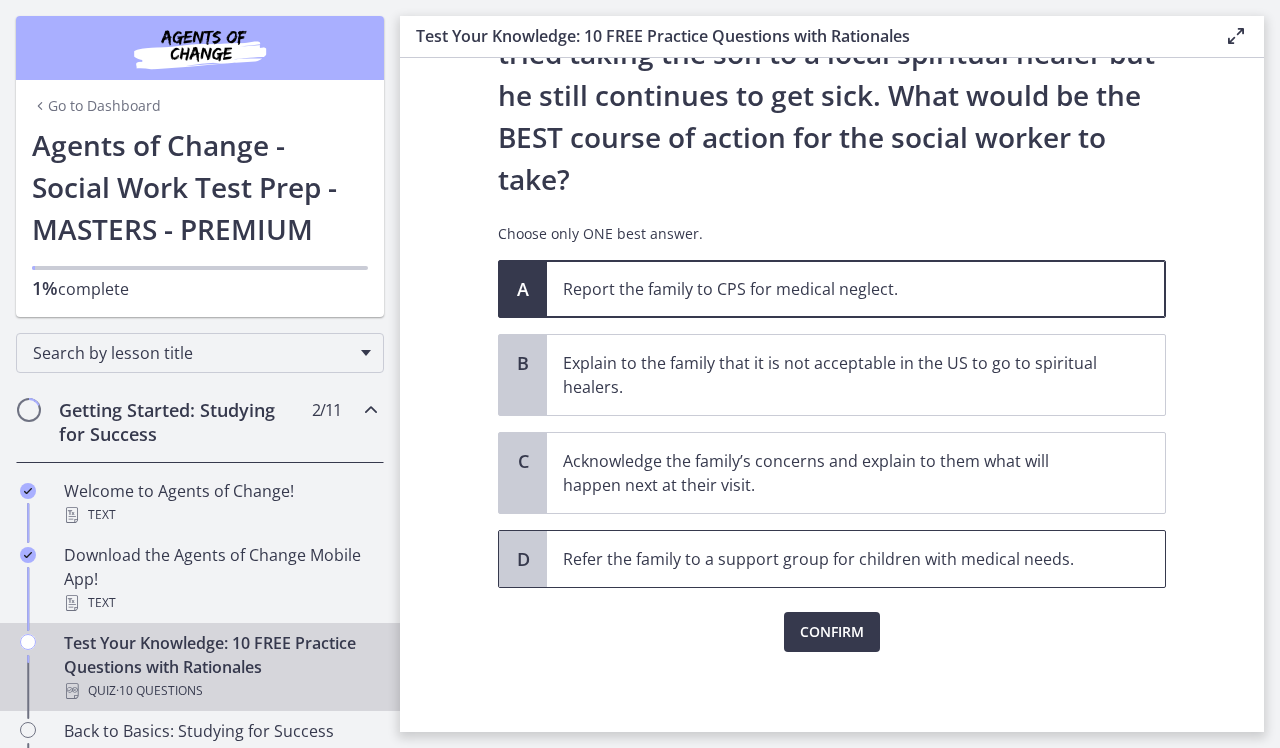 scroll, scrollTop: 384, scrollLeft: 0, axis: vertical 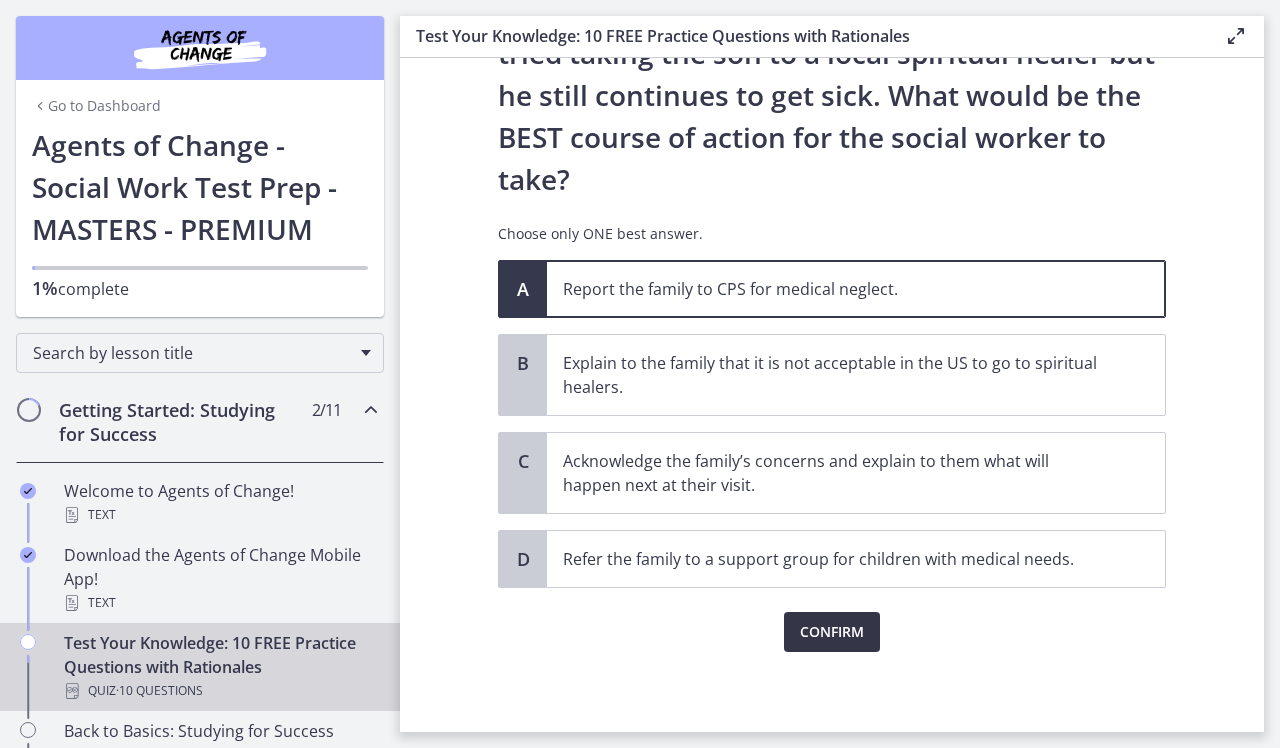 click on "Confirm" at bounding box center (832, 632) 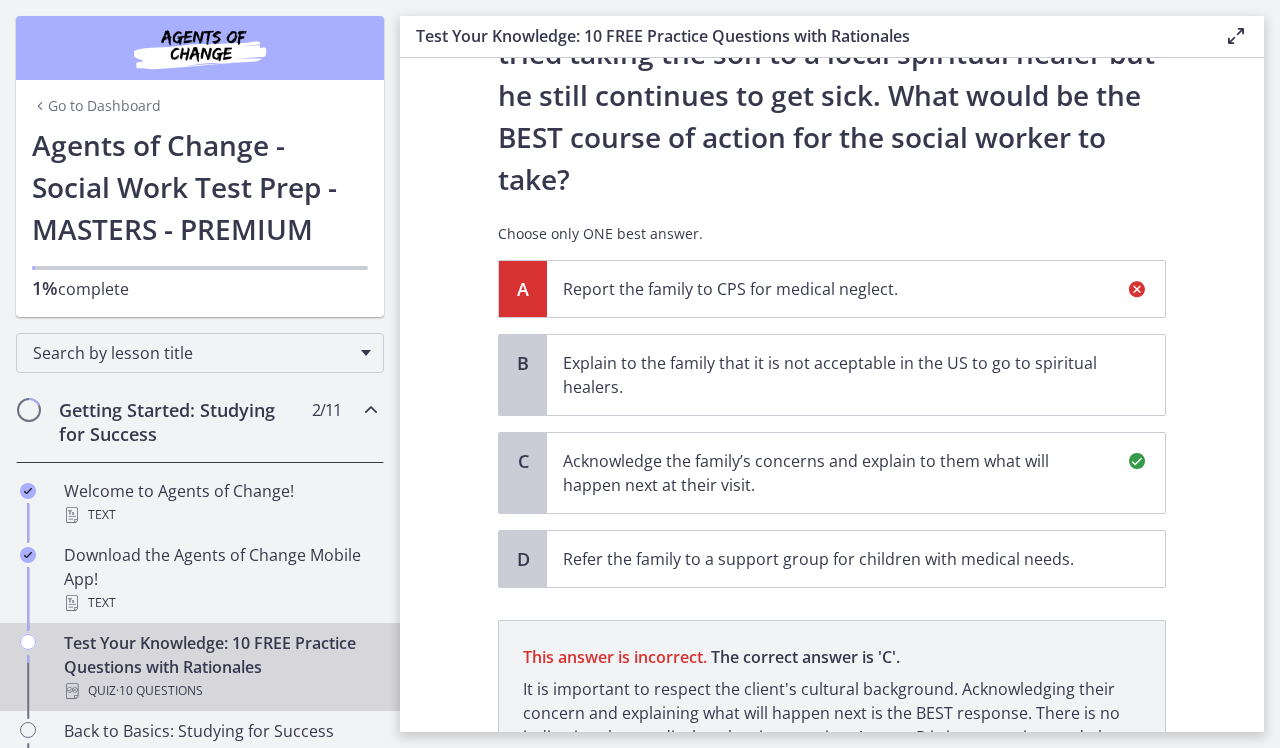 scroll, scrollTop: 618, scrollLeft: 0, axis: vertical 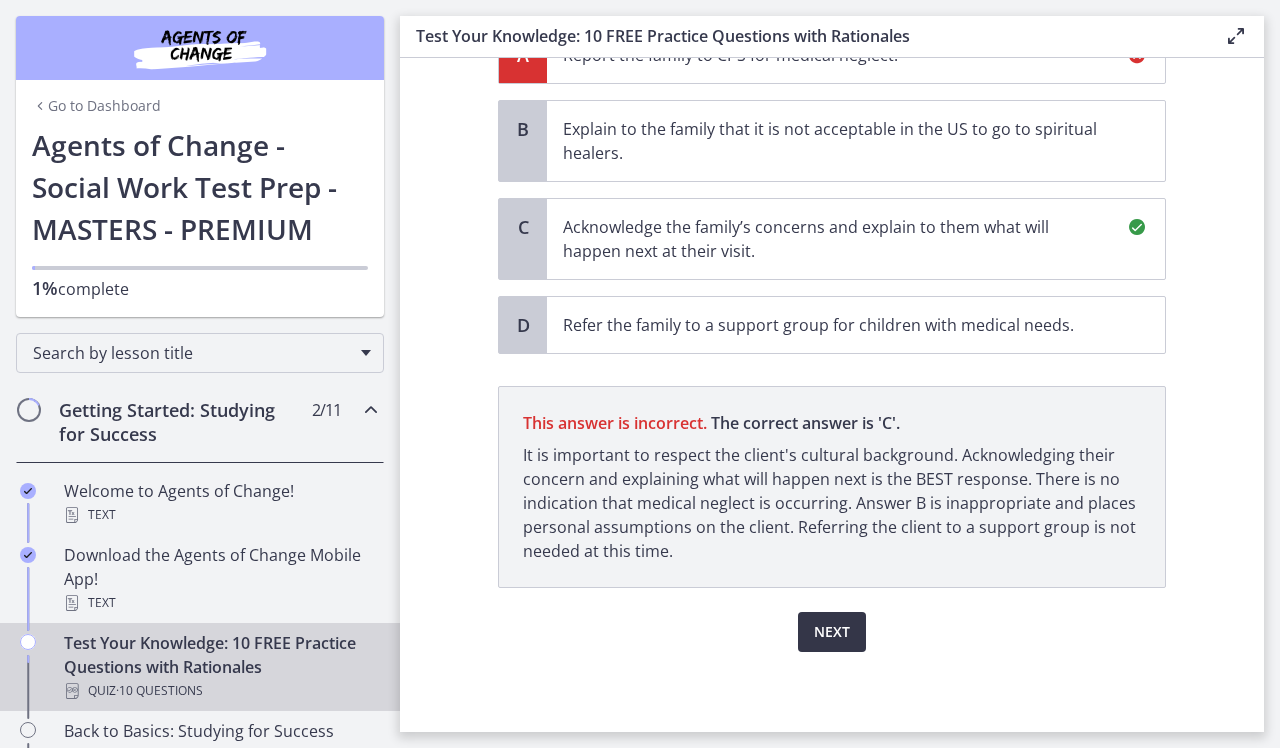 click on "Next" at bounding box center (832, 632) 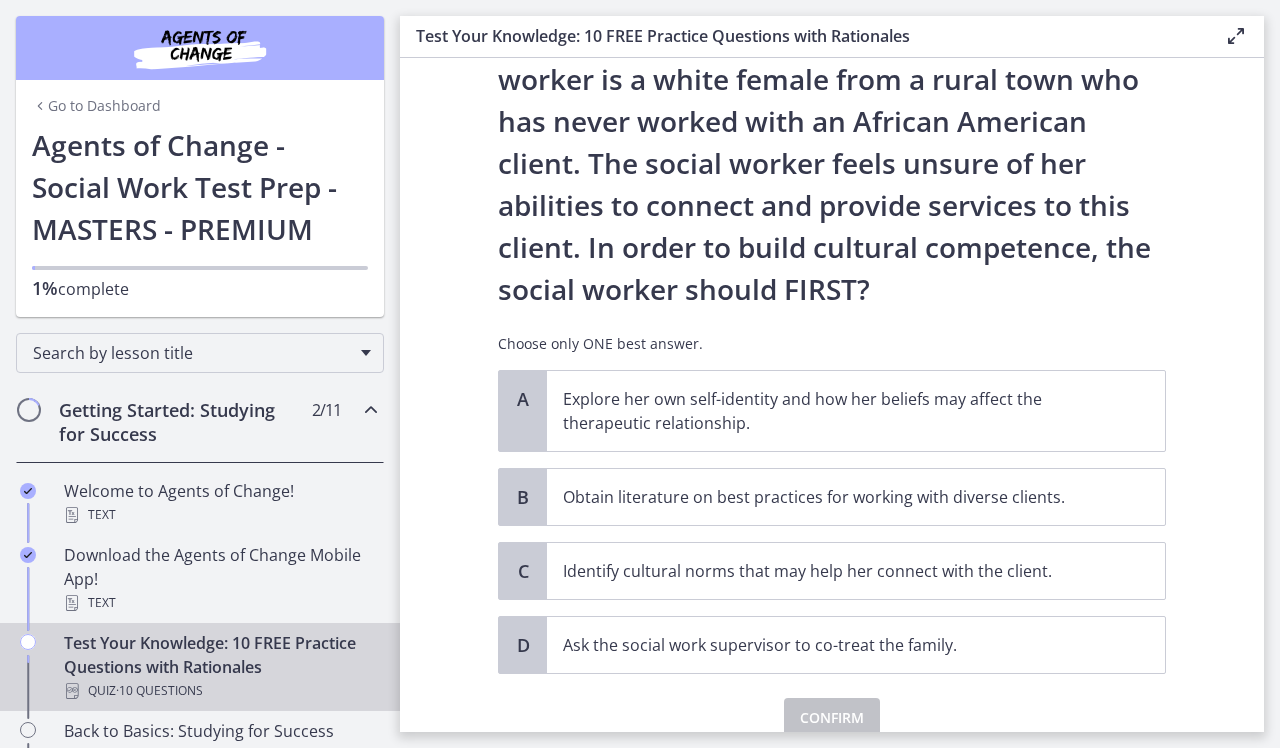 scroll, scrollTop: 191, scrollLeft: 0, axis: vertical 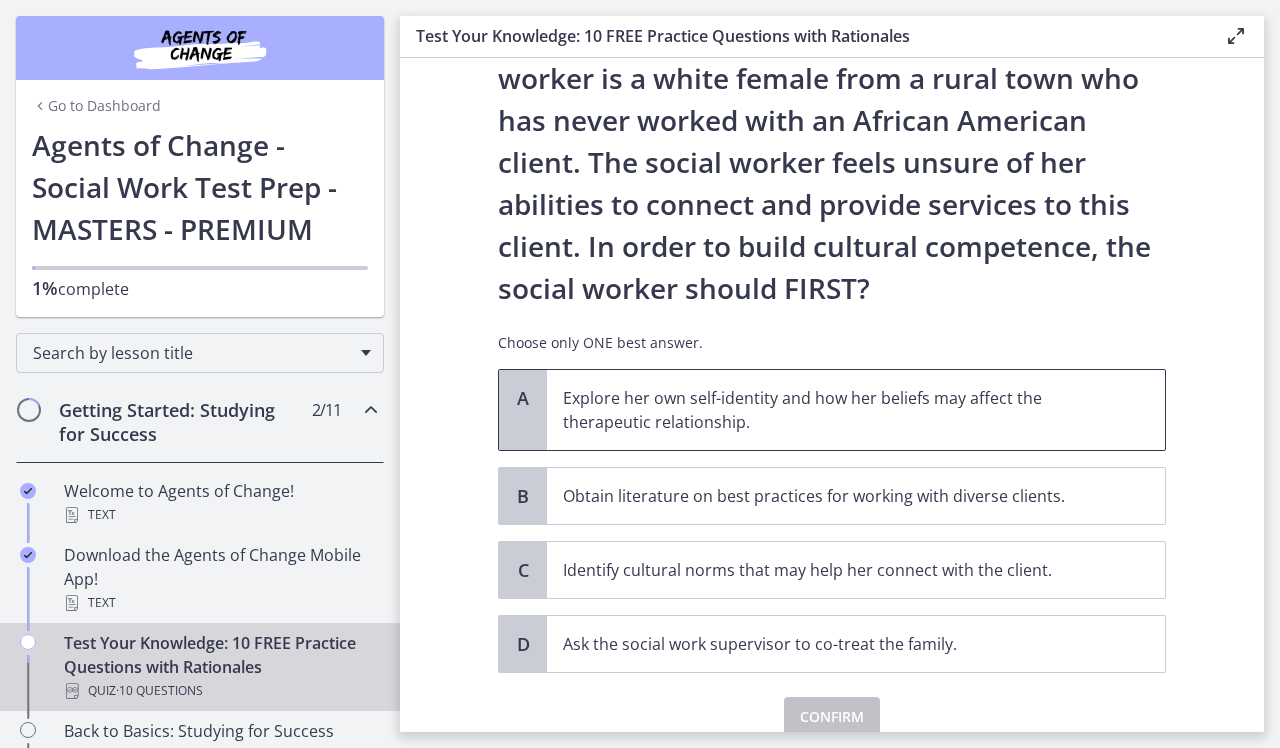 click on "Explore her own self-identity and how her beliefs may affect the therapeutic relationship." at bounding box center (836, 410) 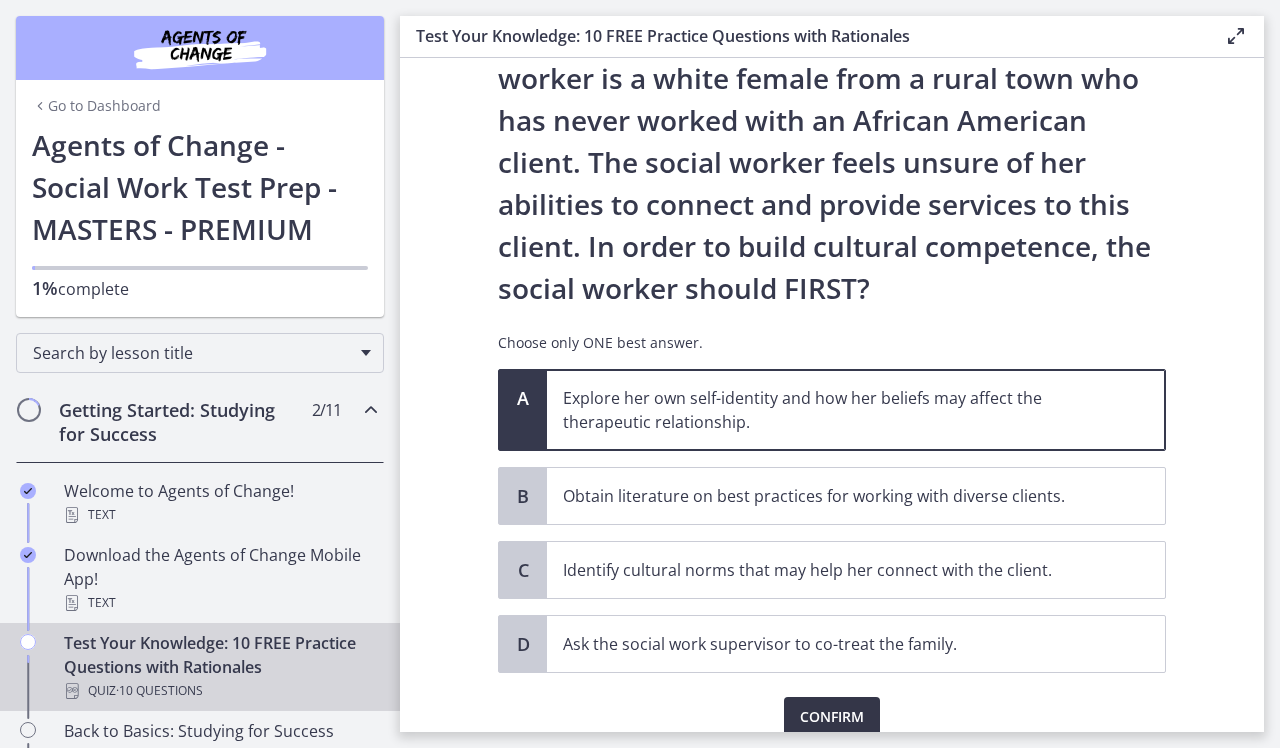 click on "Confirm" at bounding box center (832, 717) 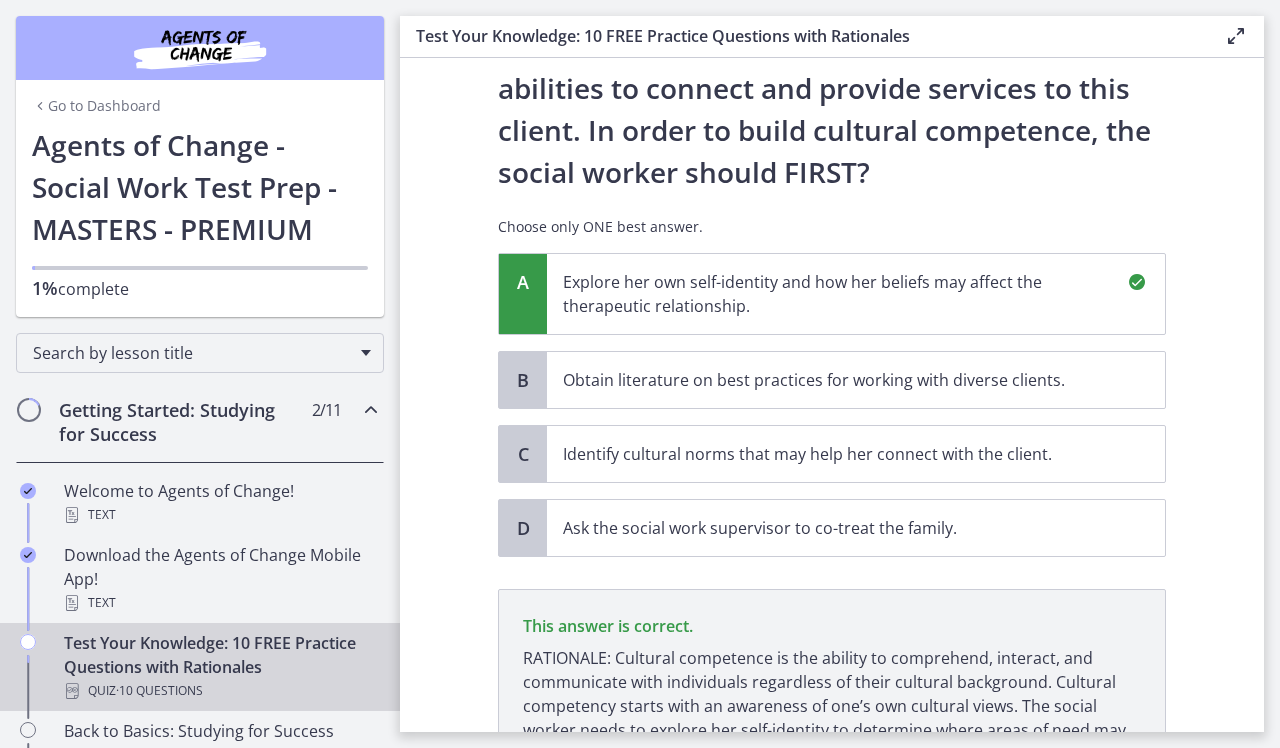 scroll, scrollTop: 510, scrollLeft: 0, axis: vertical 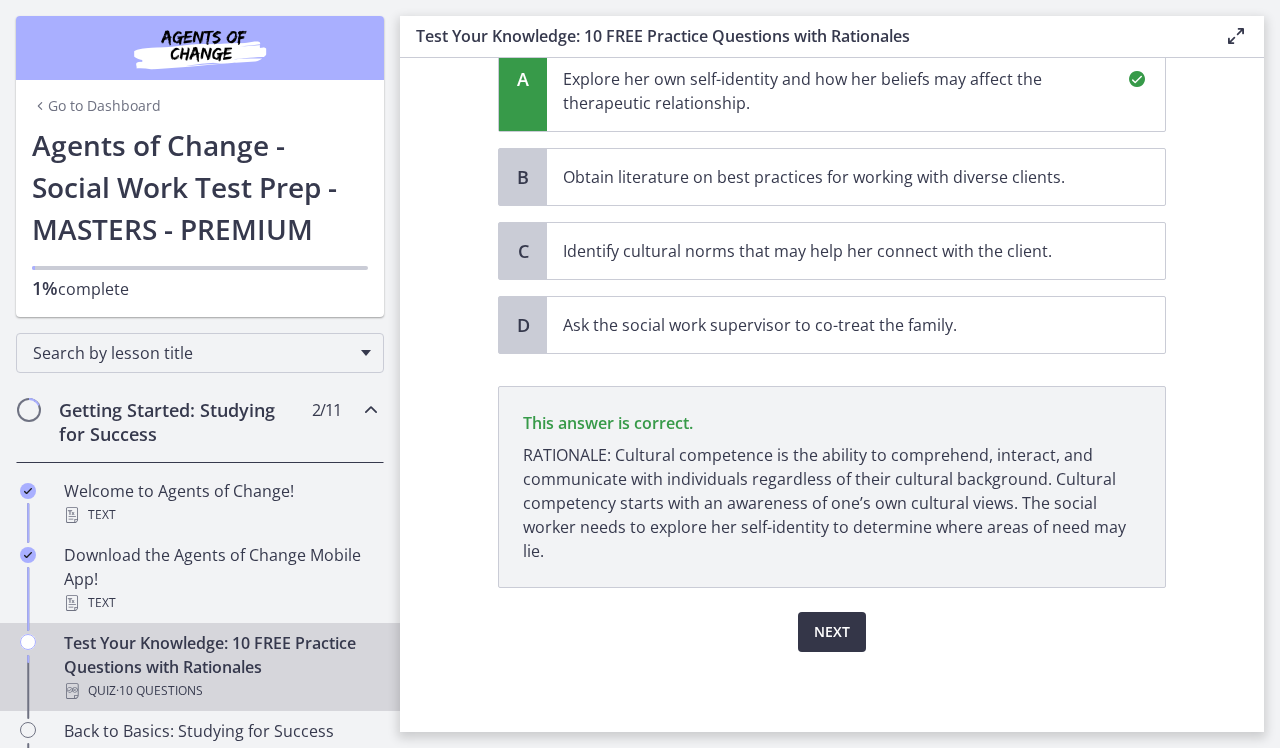 click on "Next" at bounding box center [832, 632] 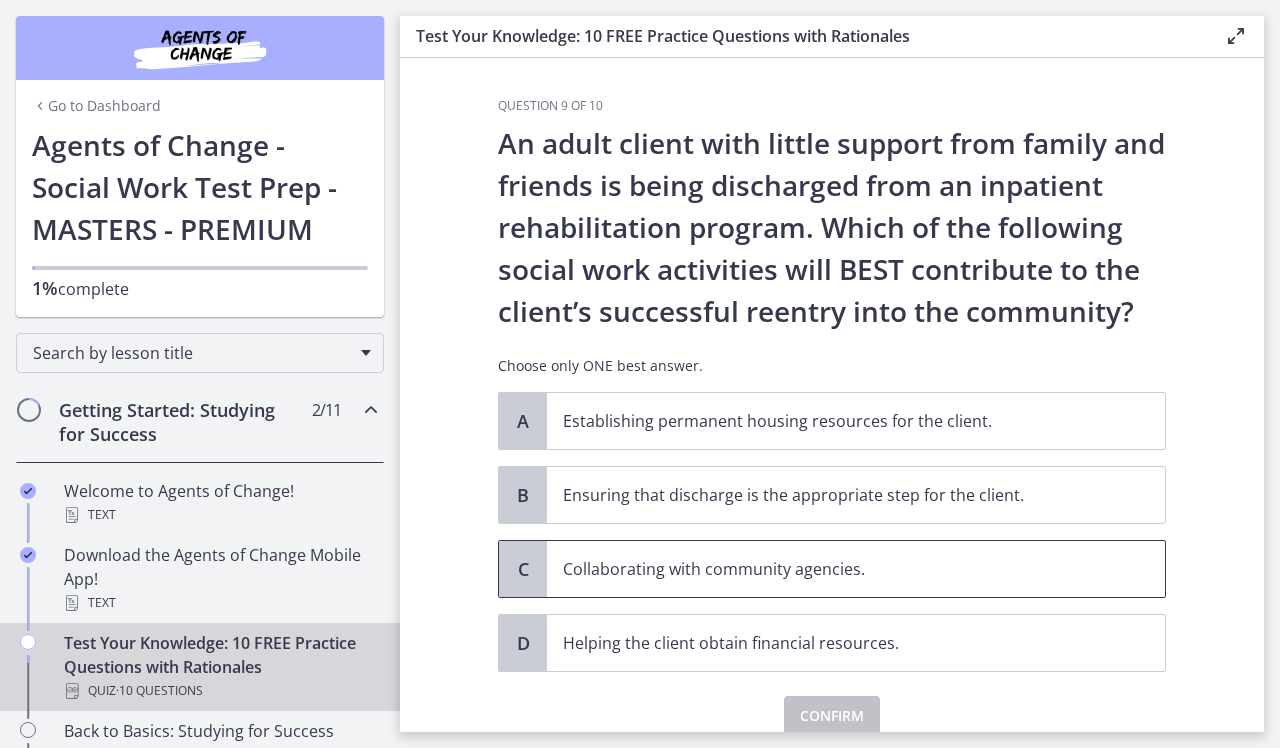 click on "Collaborating with community agencies." at bounding box center (836, 569) 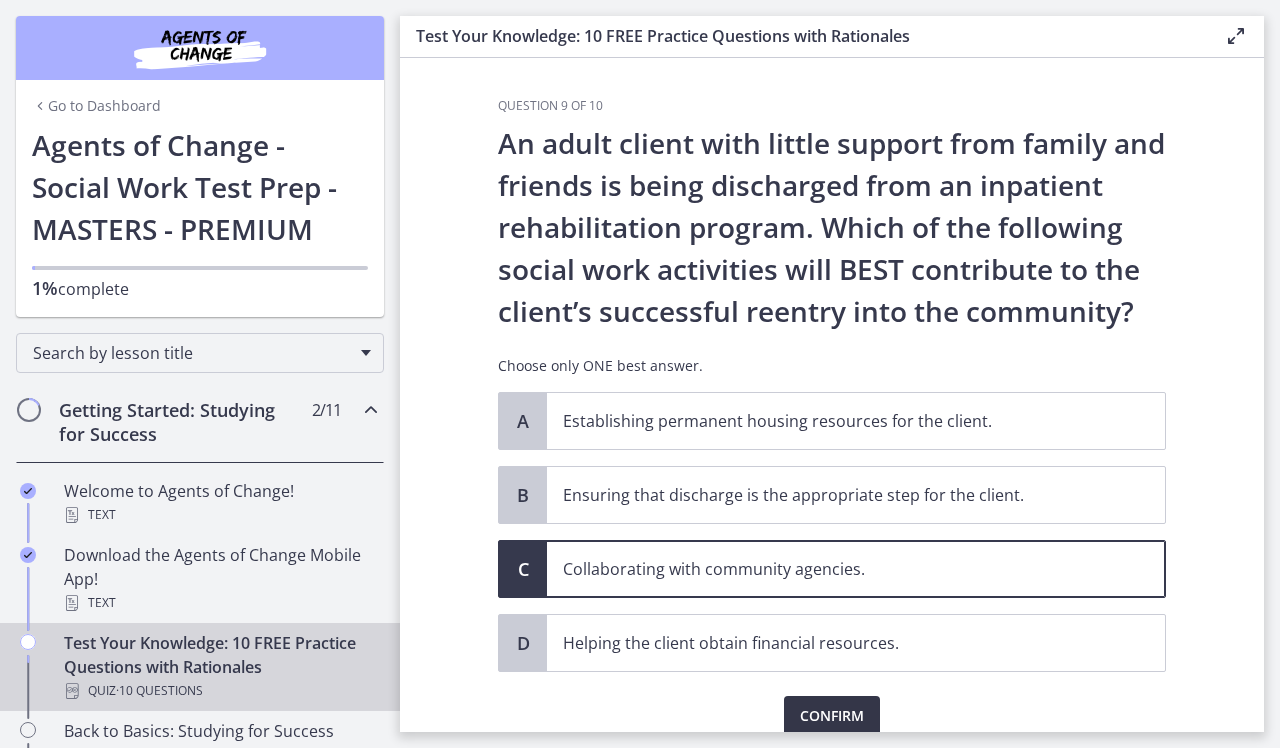 click on "Confirm" at bounding box center [832, 716] 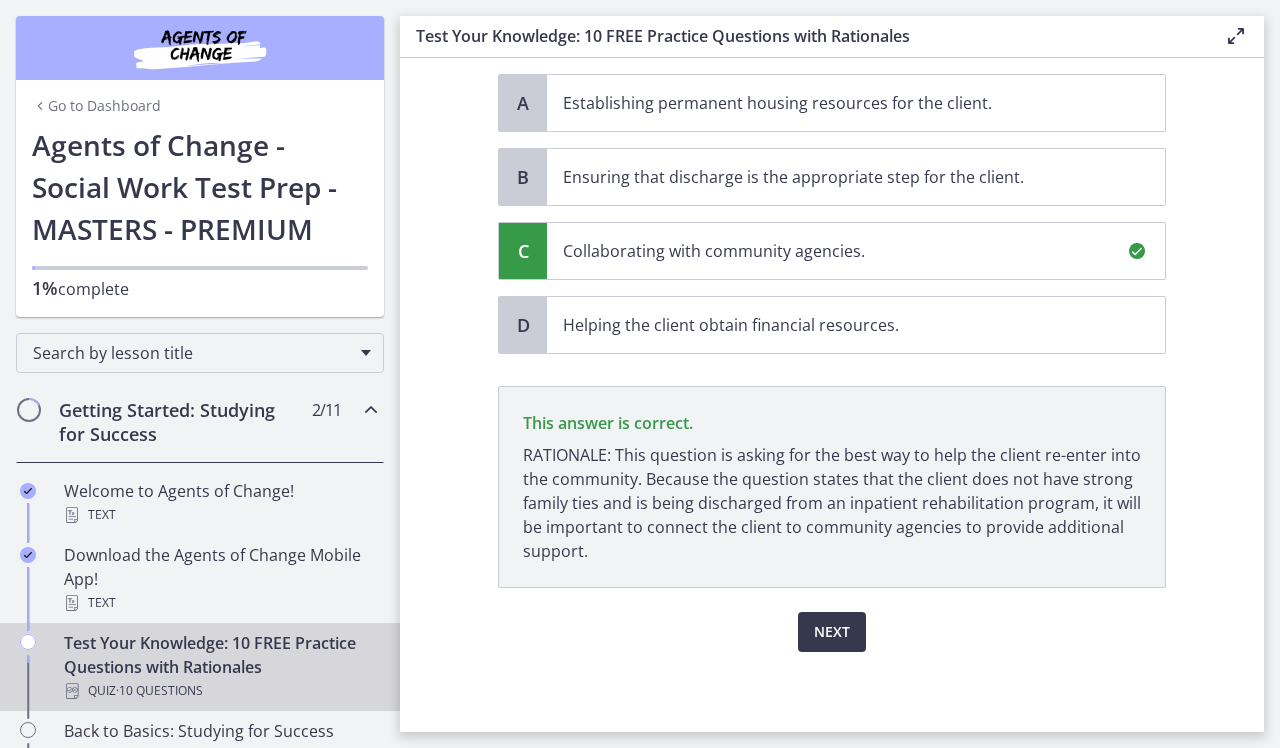 scroll, scrollTop: 318, scrollLeft: 0, axis: vertical 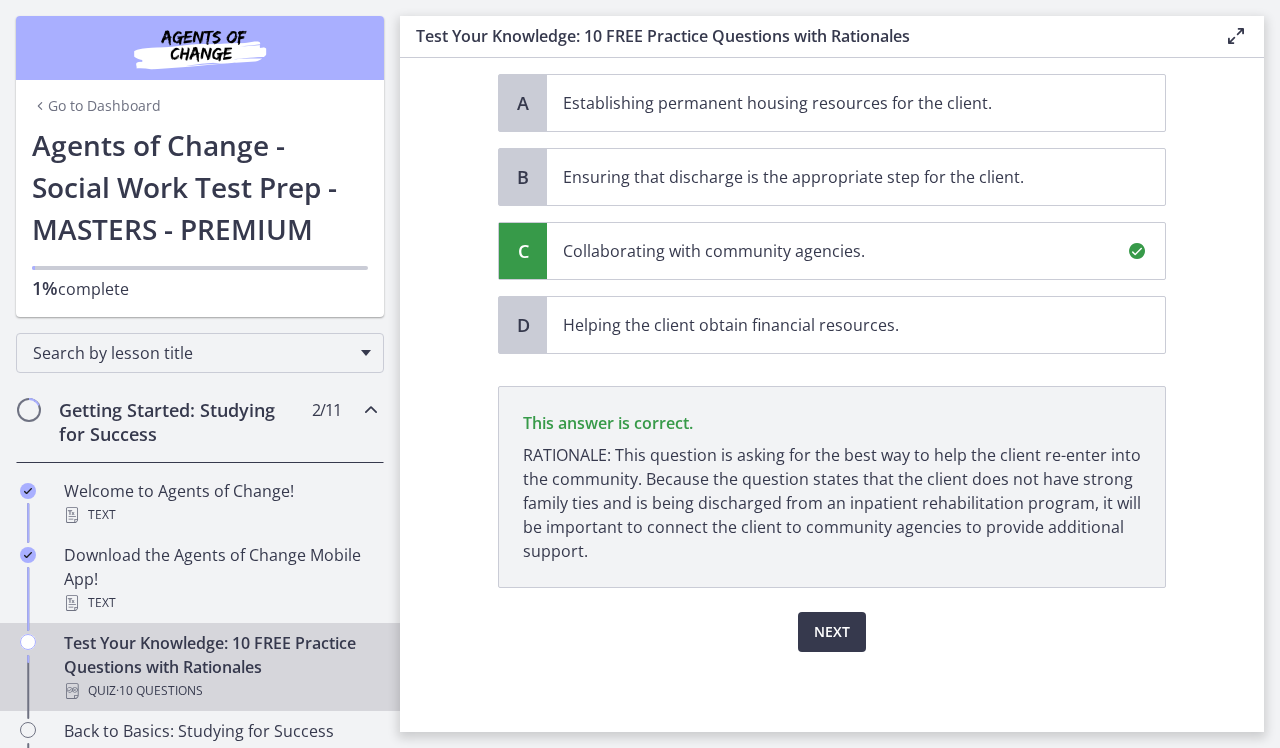 click on "Next" at bounding box center (832, 632) 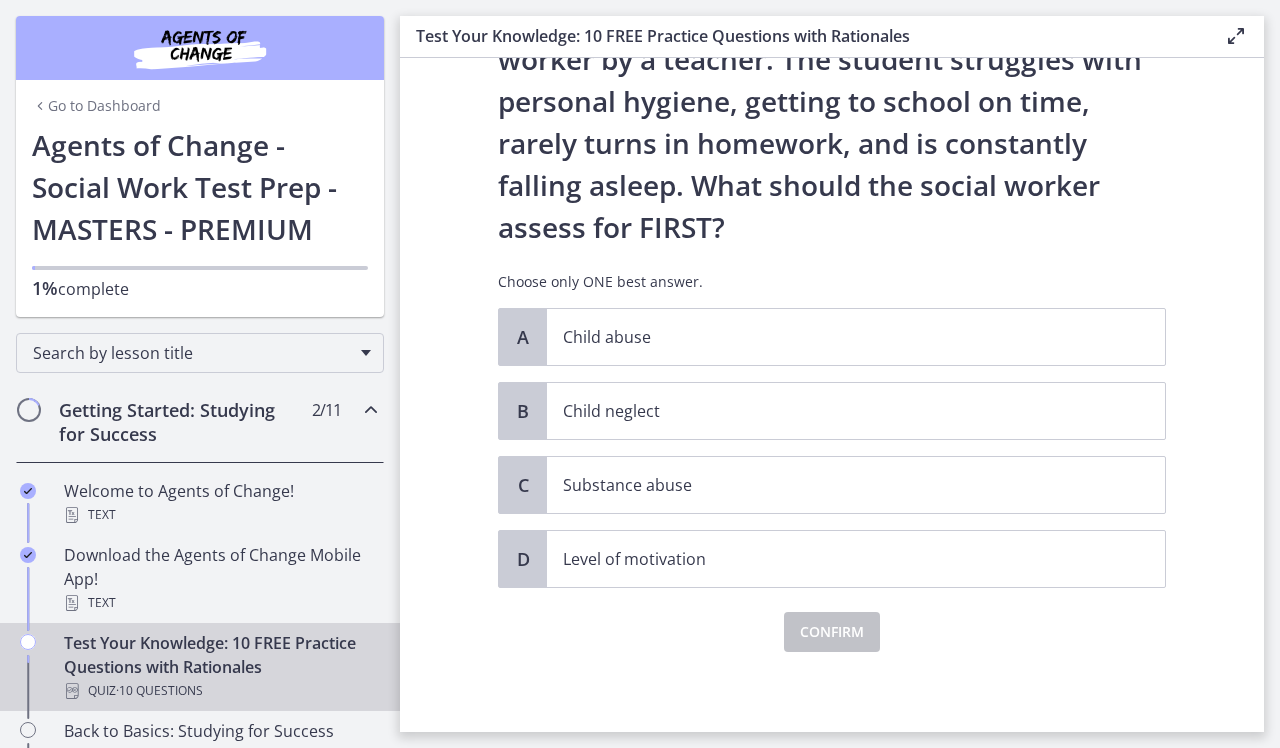 scroll, scrollTop: 2, scrollLeft: 0, axis: vertical 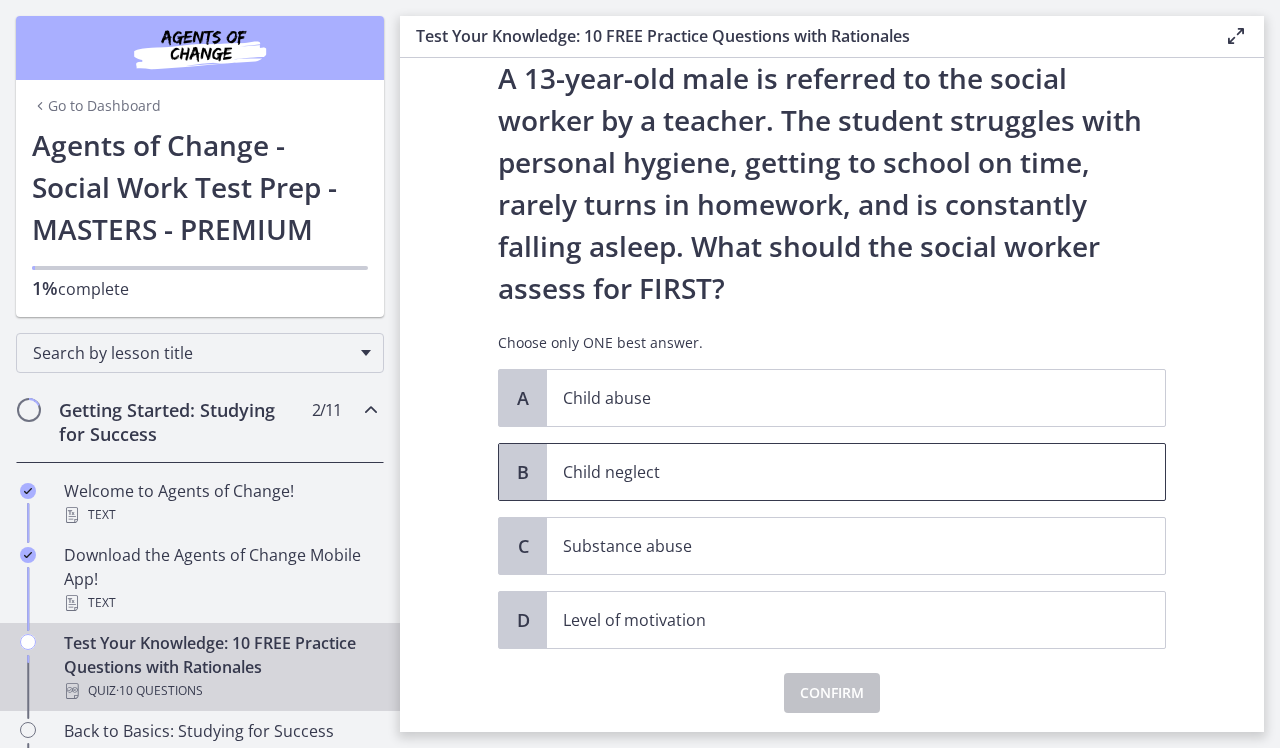 click on "Child neglect" at bounding box center [856, 472] 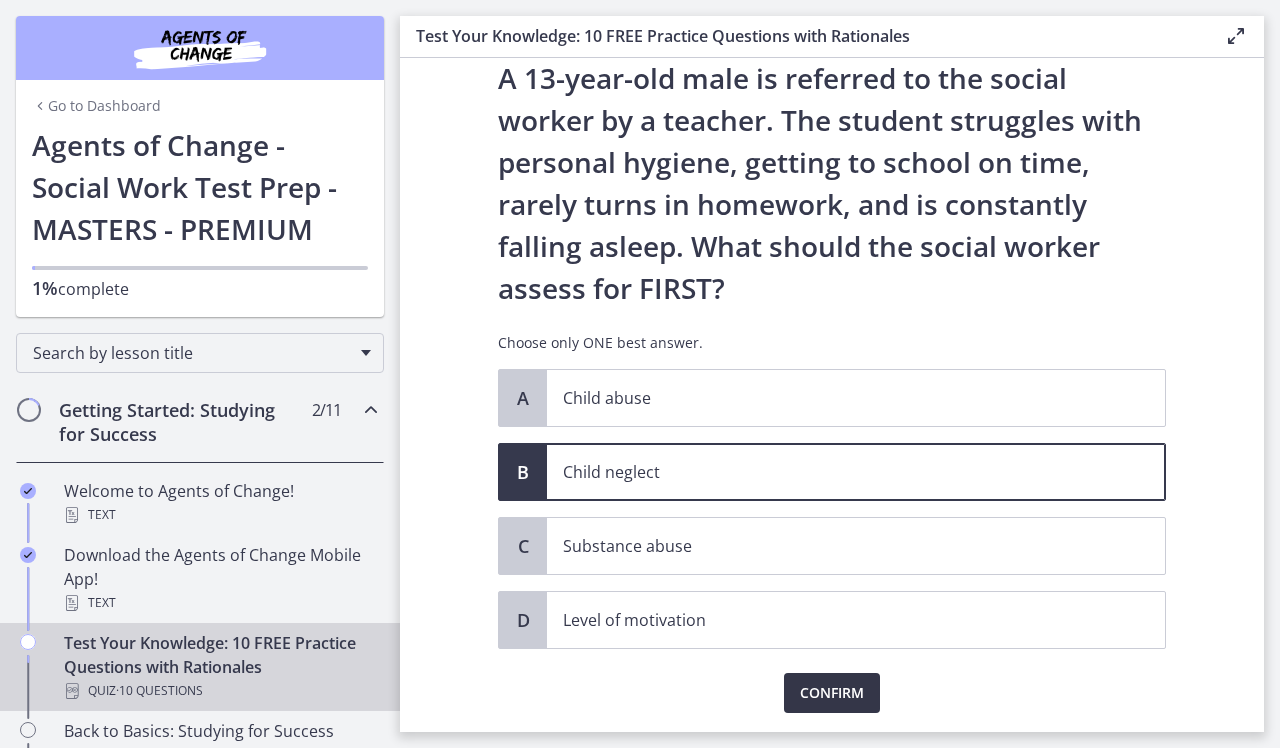 click on "Confirm" at bounding box center [832, 693] 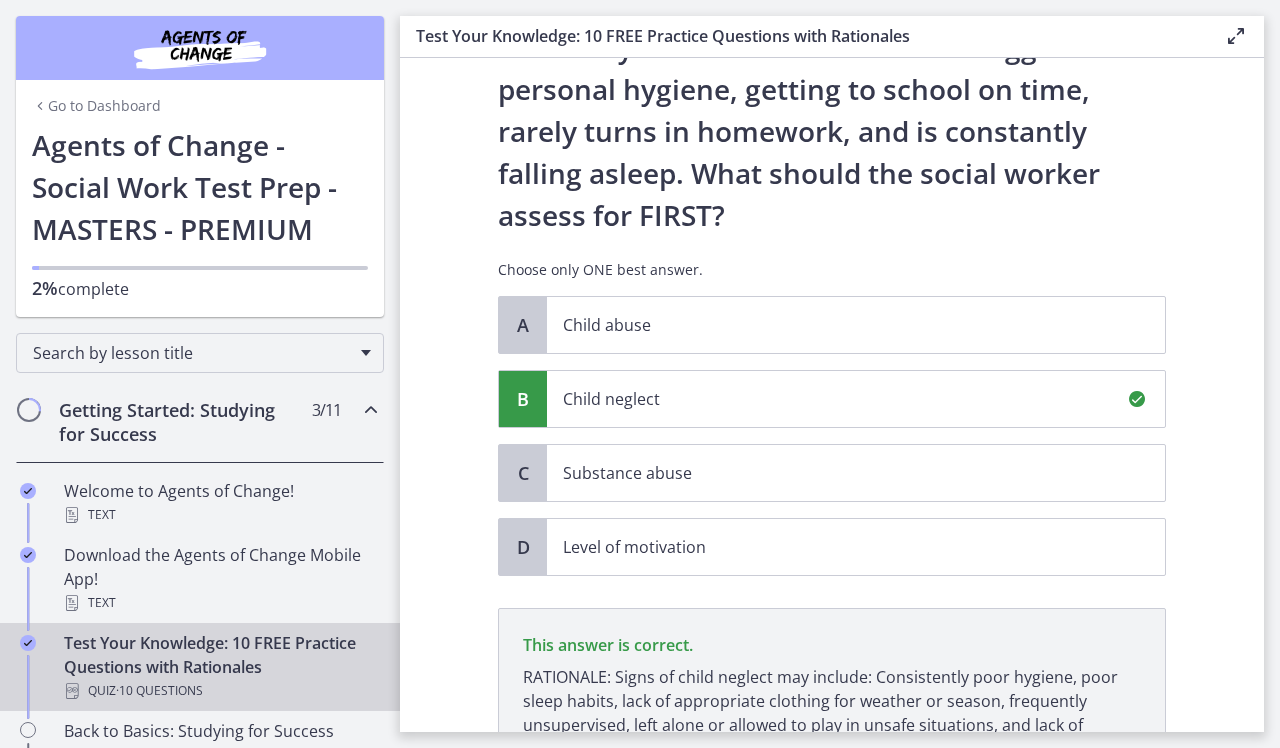 scroll, scrollTop: 360, scrollLeft: 0, axis: vertical 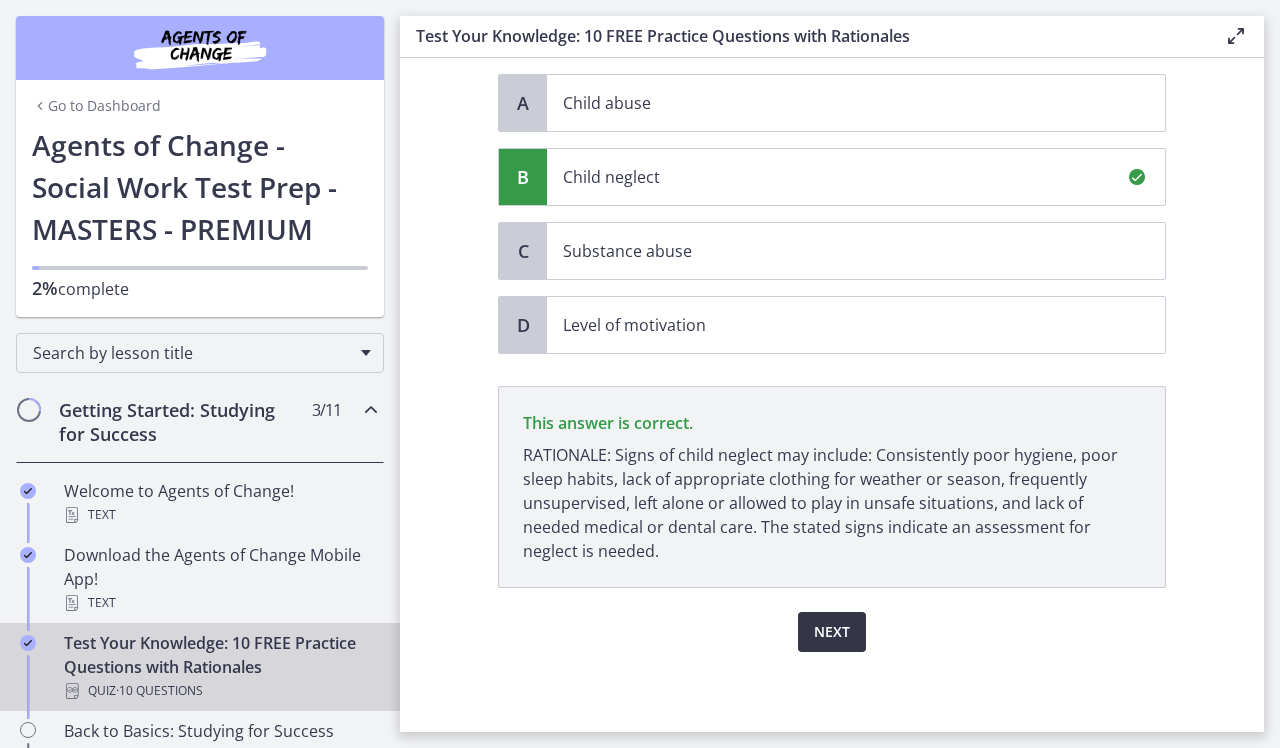click on "Next" at bounding box center (832, 632) 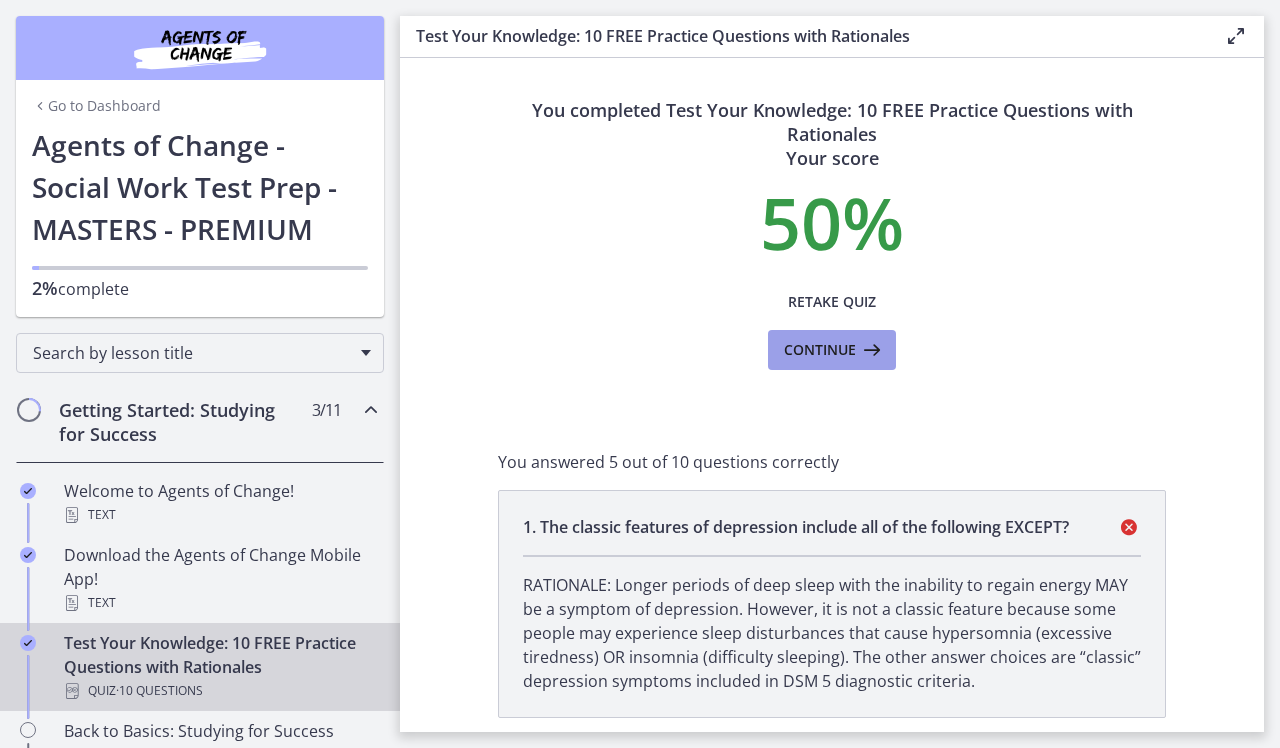 scroll, scrollTop: 0, scrollLeft: 0, axis: both 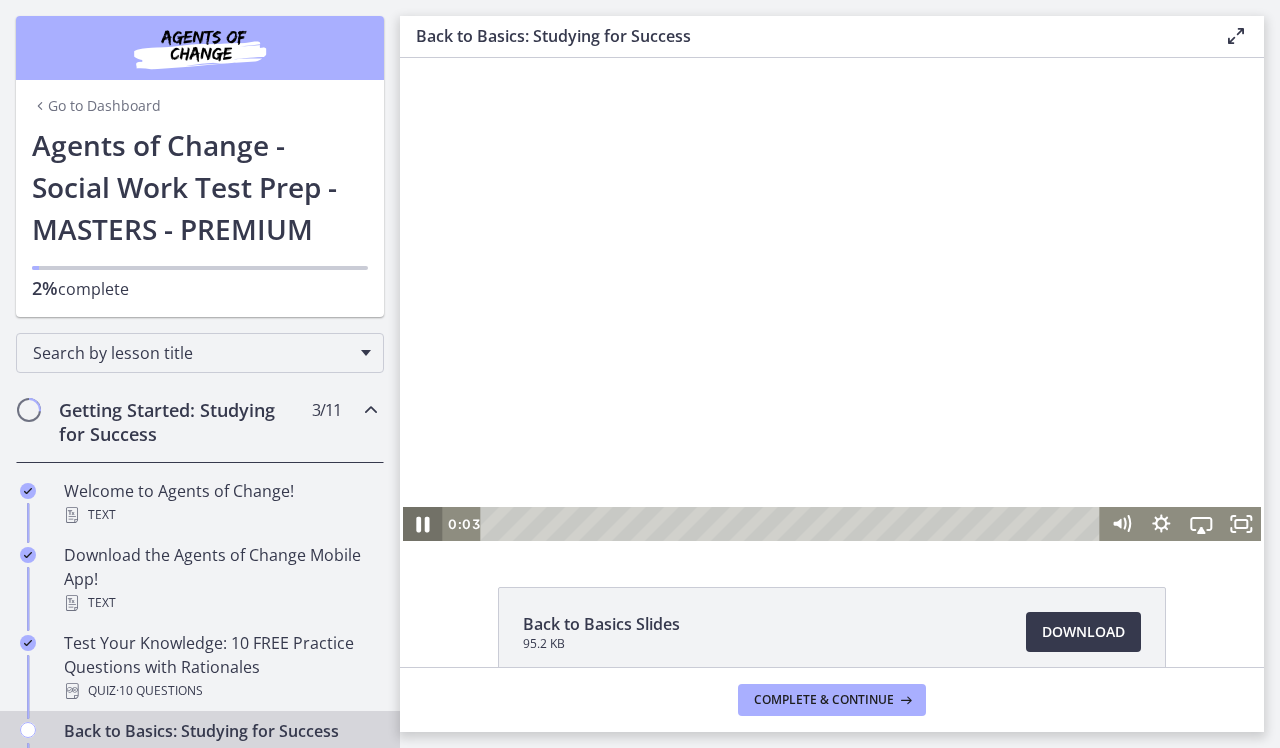 click 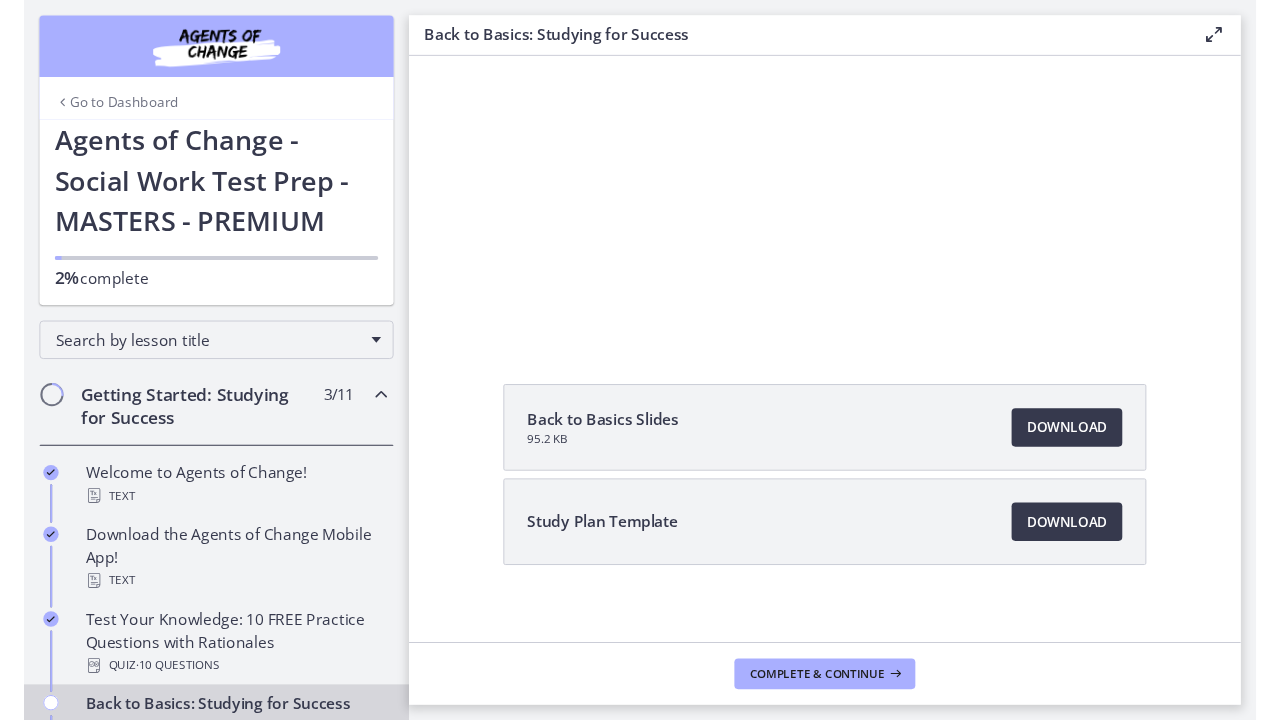 scroll, scrollTop: 191, scrollLeft: 0, axis: vertical 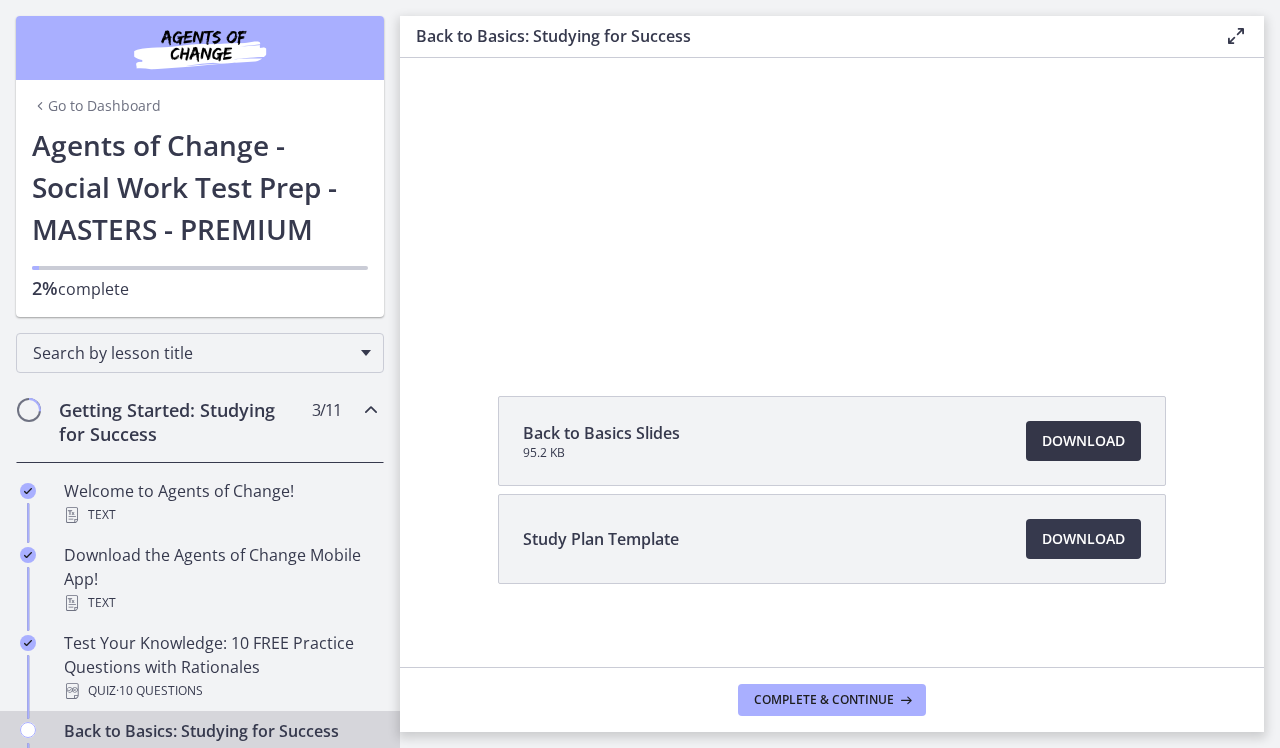 click on "Download
Opens in a new window" at bounding box center [1083, 441] 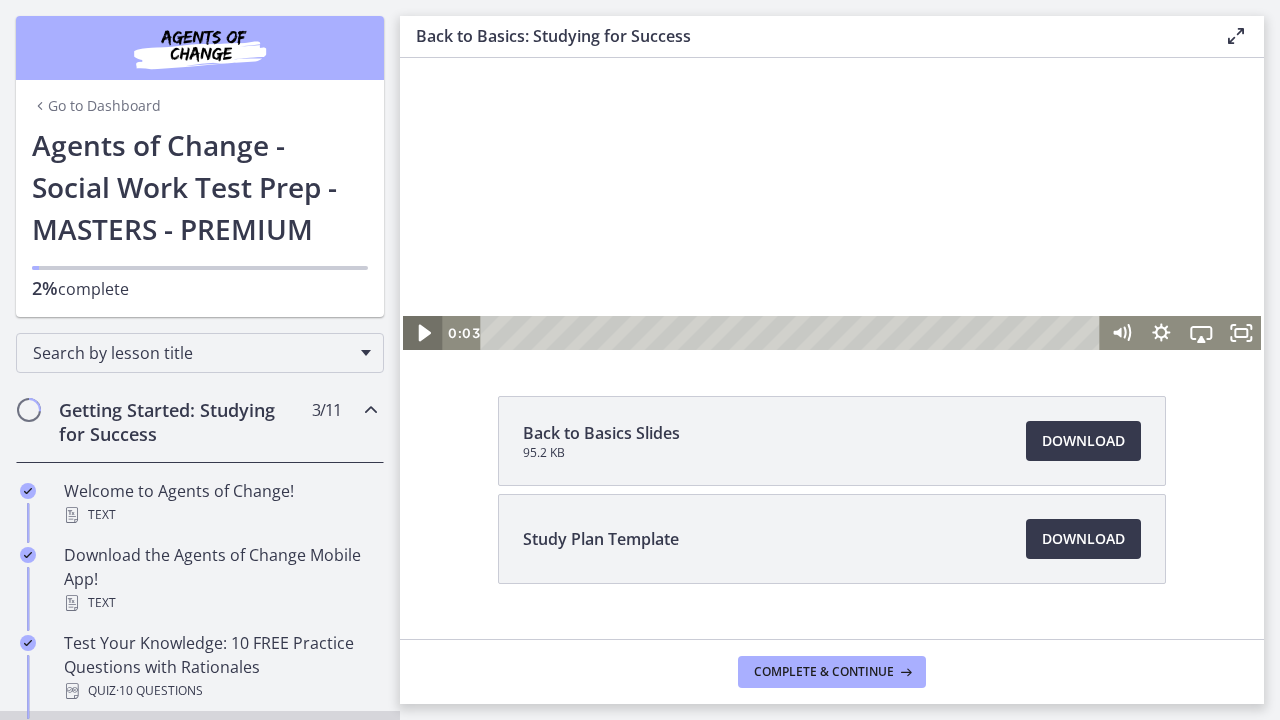 click 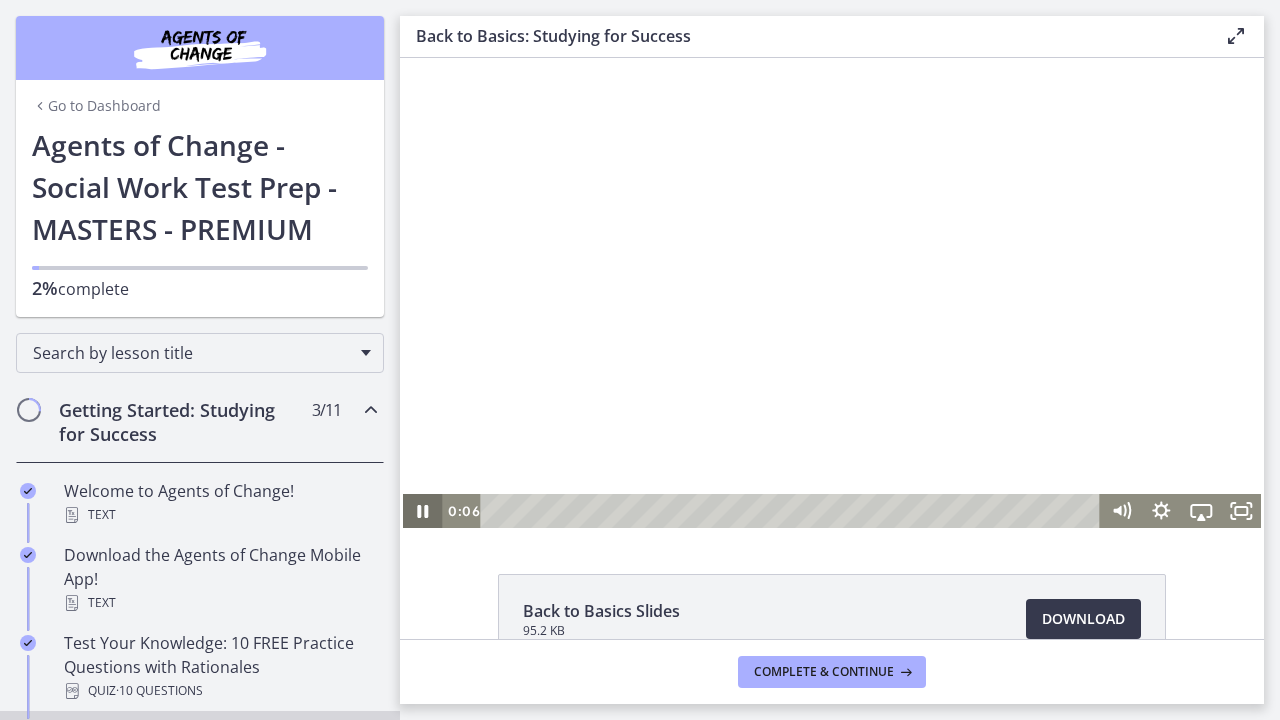 scroll, scrollTop: 0, scrollLeft: 0, axis: both 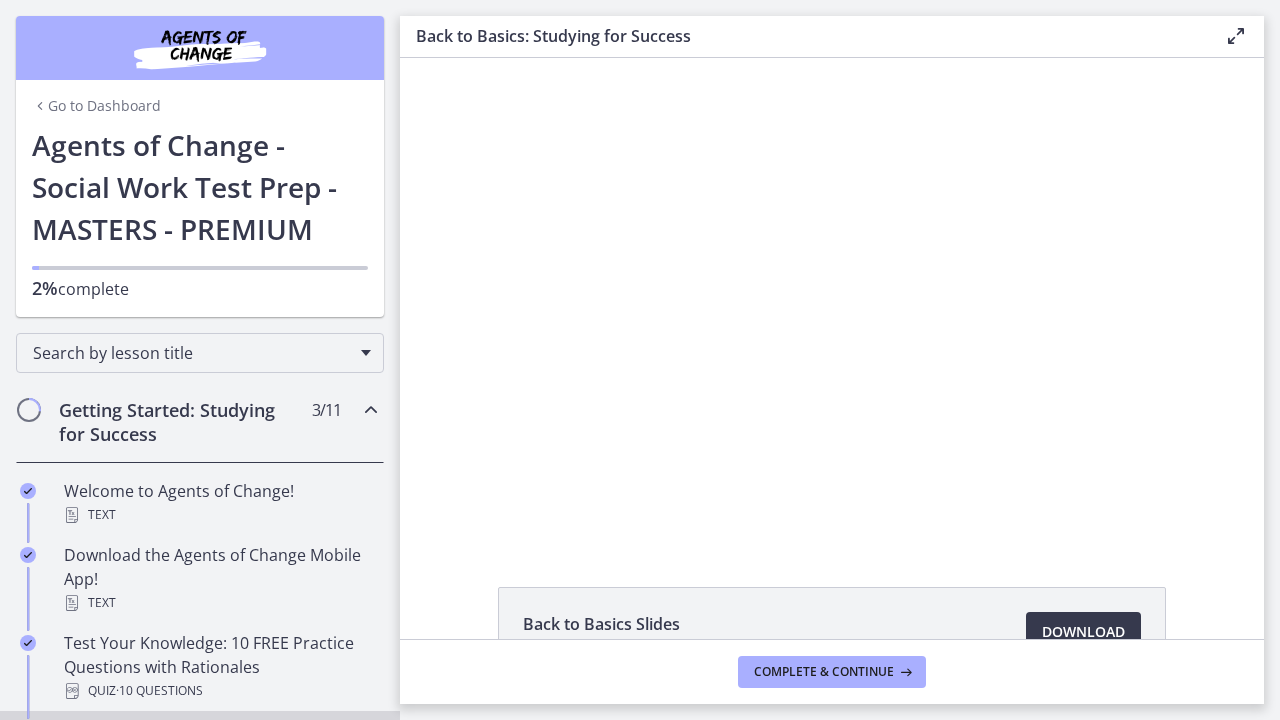 click at bounding box center [1236, 36] 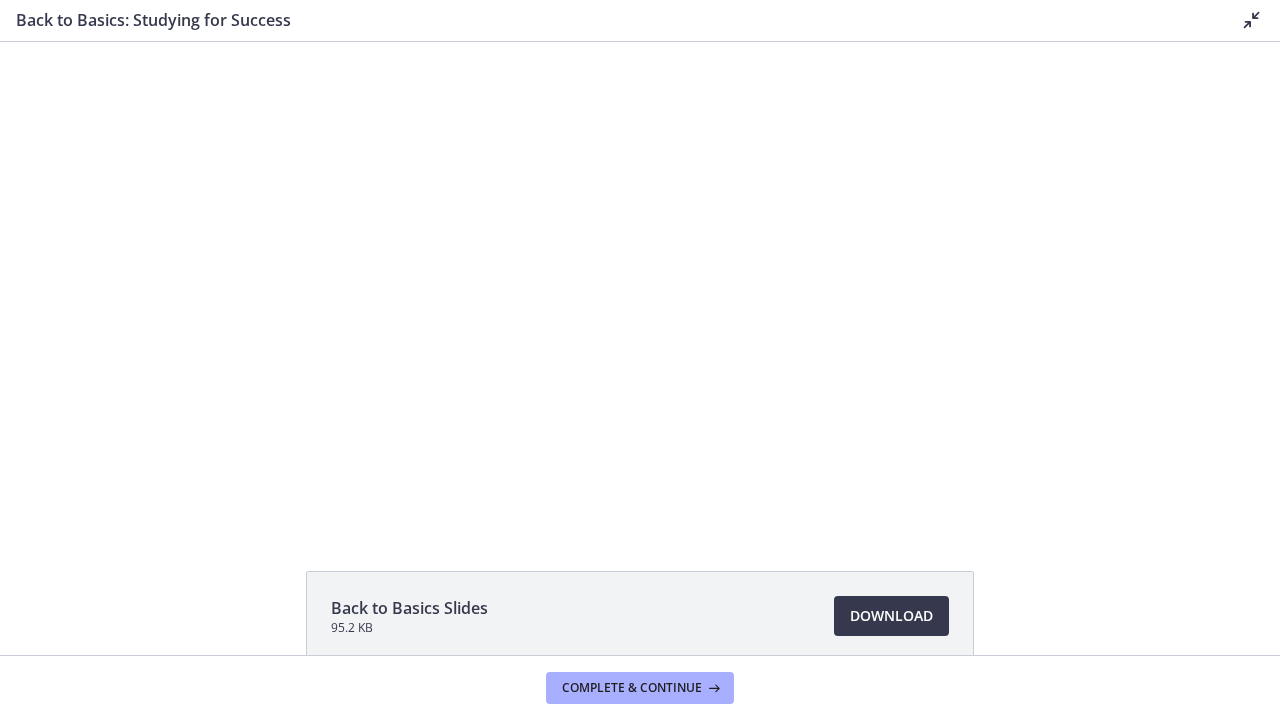 click on "Click for sound
@keyframes VOLUME_SMALL_WAVE_FLASH {
0% { opacity: 0; }
33% { opacity: 1; }
66% { opacity: 1; }
100% { opacity: 0; }
}
@keyframes VOLUME_LARGE_WAVE_FLASH {
0% { opacity: 0; }
33% { opacity: 1; }
66% { opacity: 1; }
100% { opacity: 0; }
}
.volume__small-wave {
animation: VOLUME_SMALL_WAVE_FLASH 2s infinite;
opacity: 0;
}
.volume__large-wave {
animation: VOLUME_LARGE_WAVE_FLASH 2s infinite .3s;
opacity: 0;
}
[TIME] [TIME]" at bounding box center (640, 283) 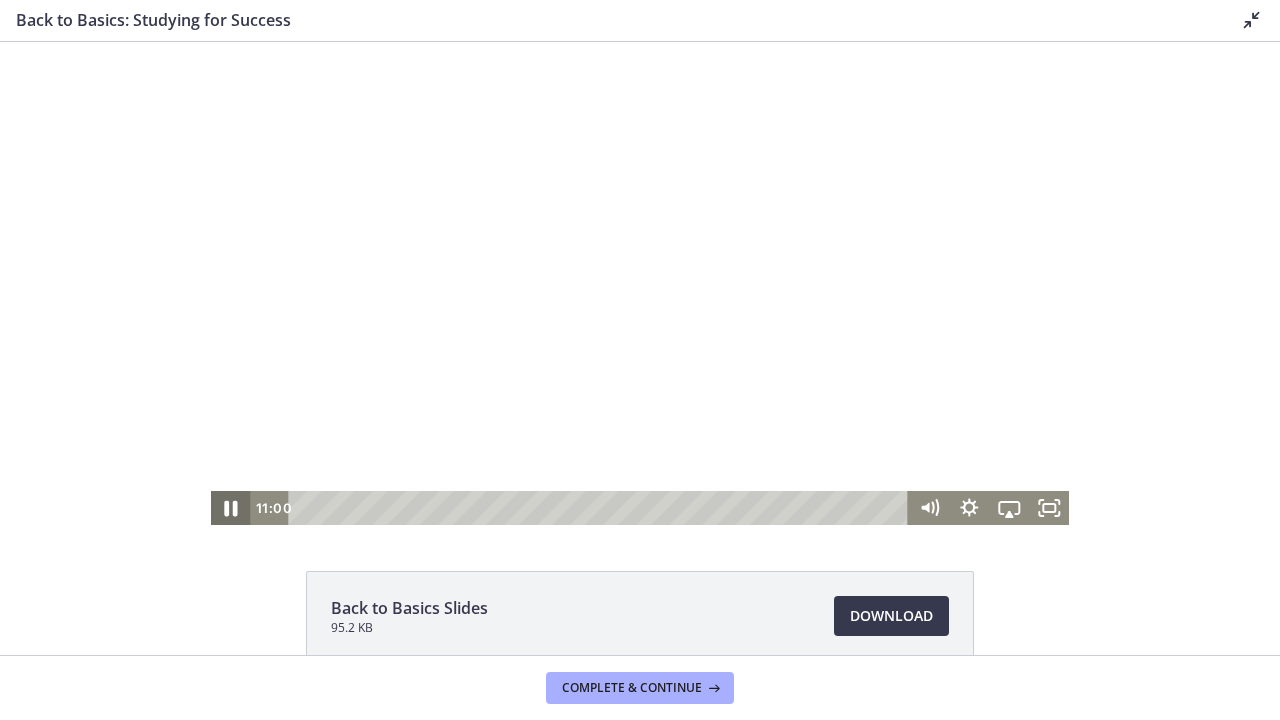 click 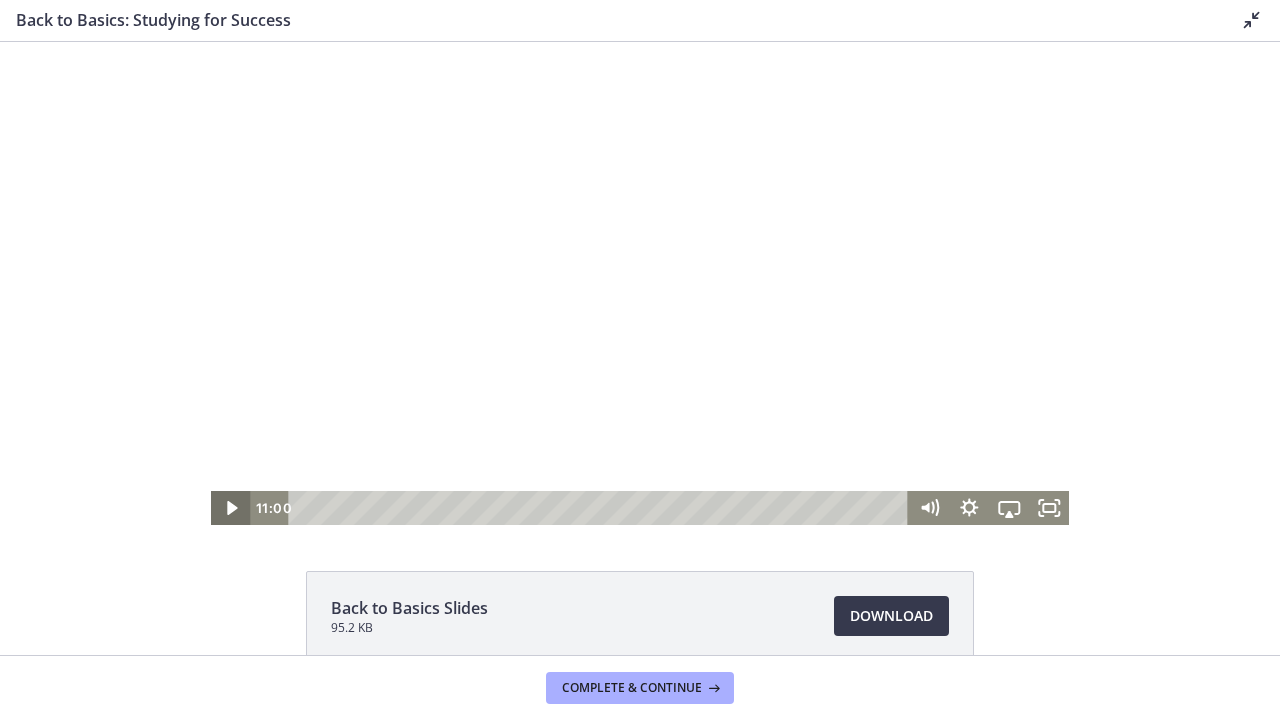 click 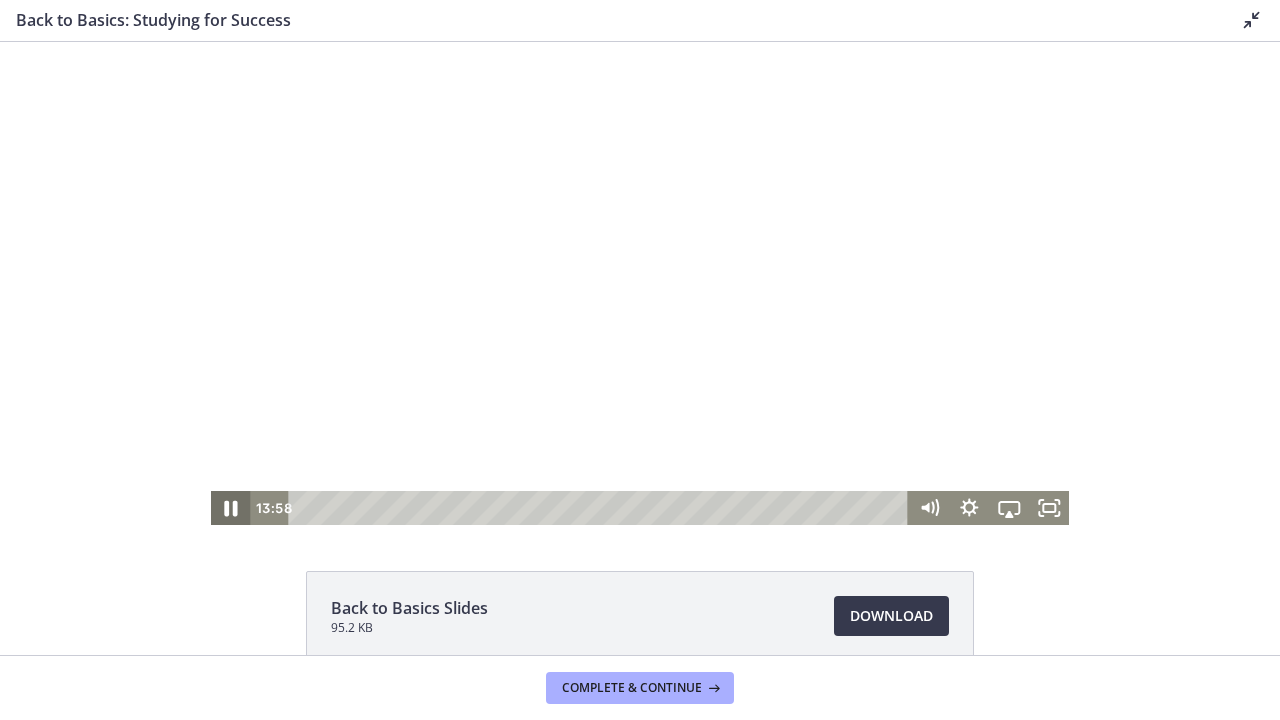 click 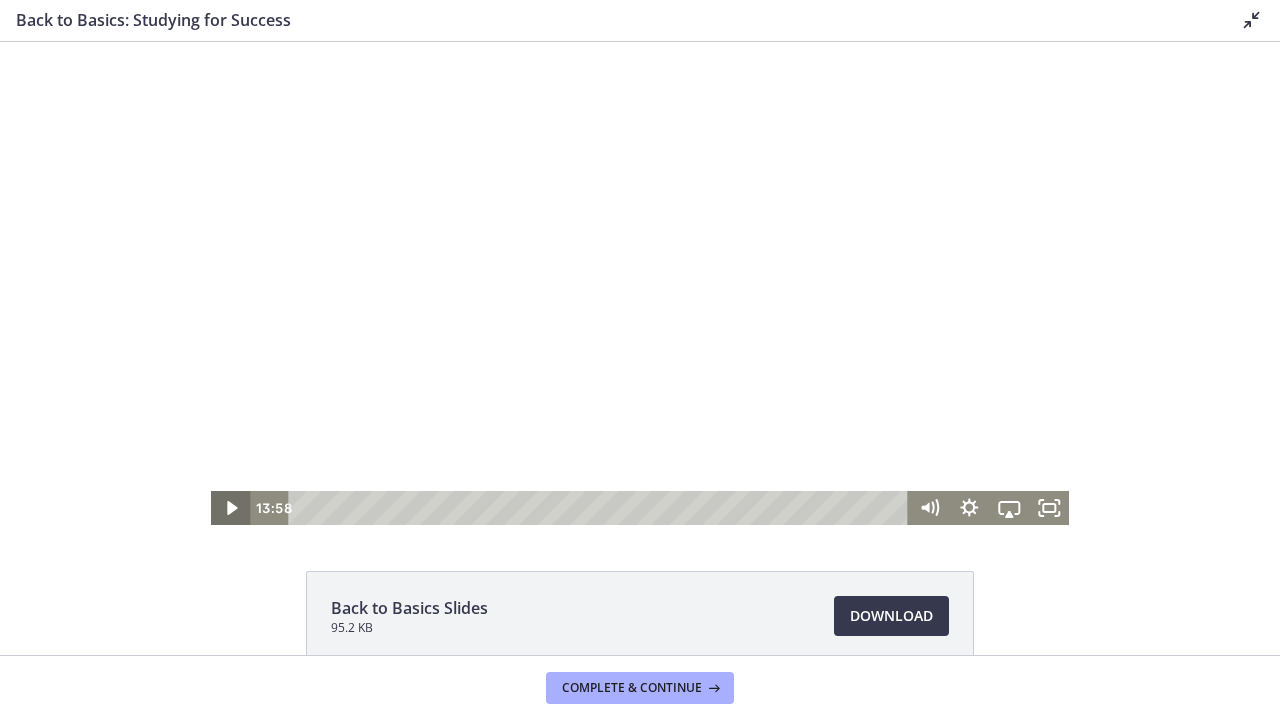 click 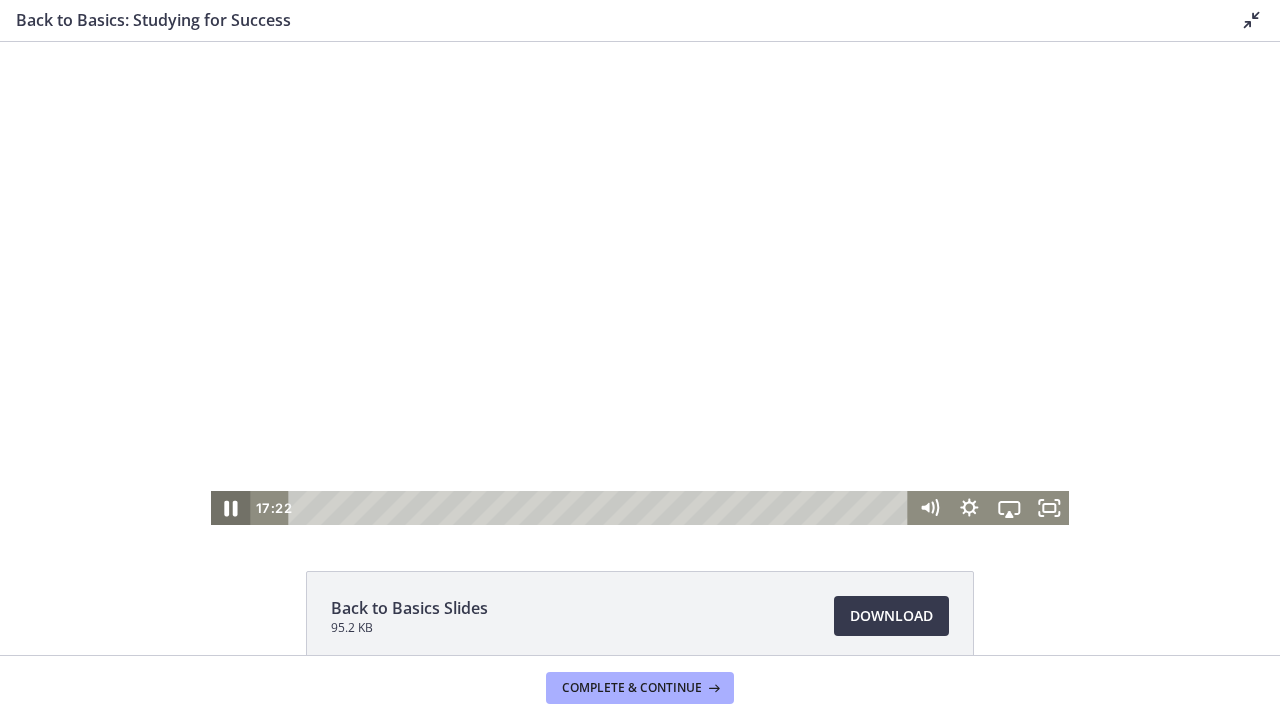 click 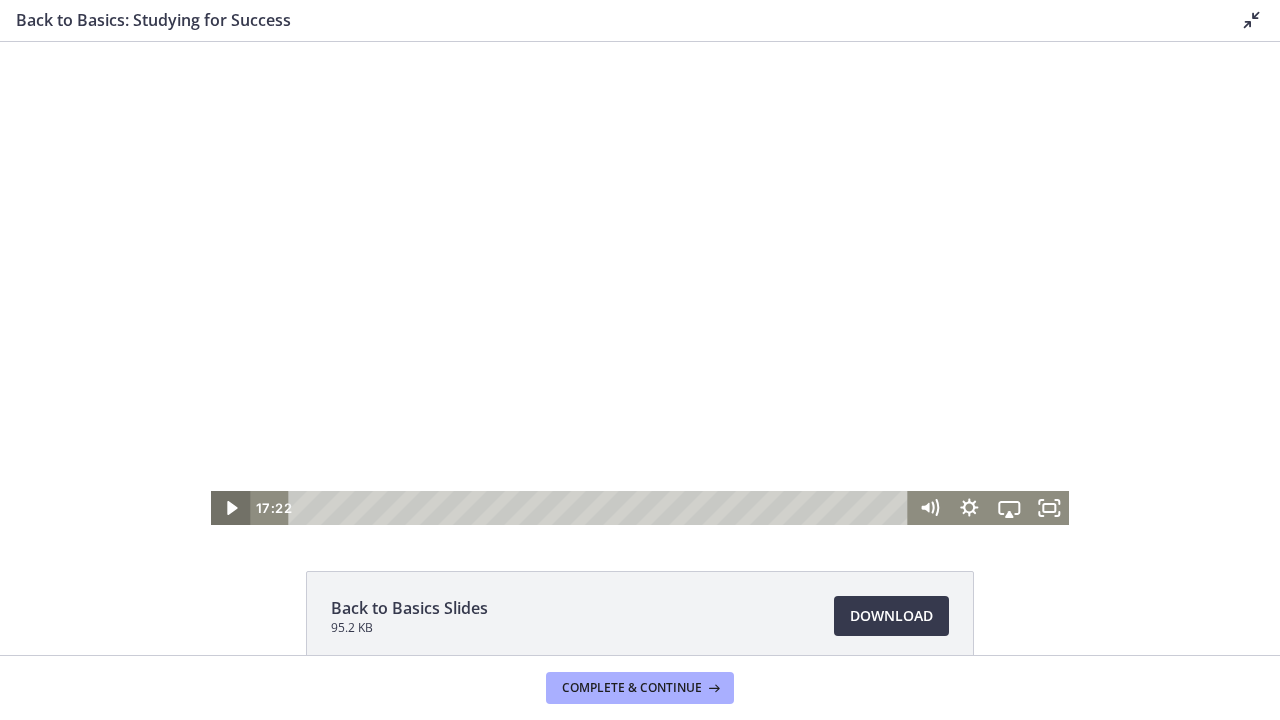 click 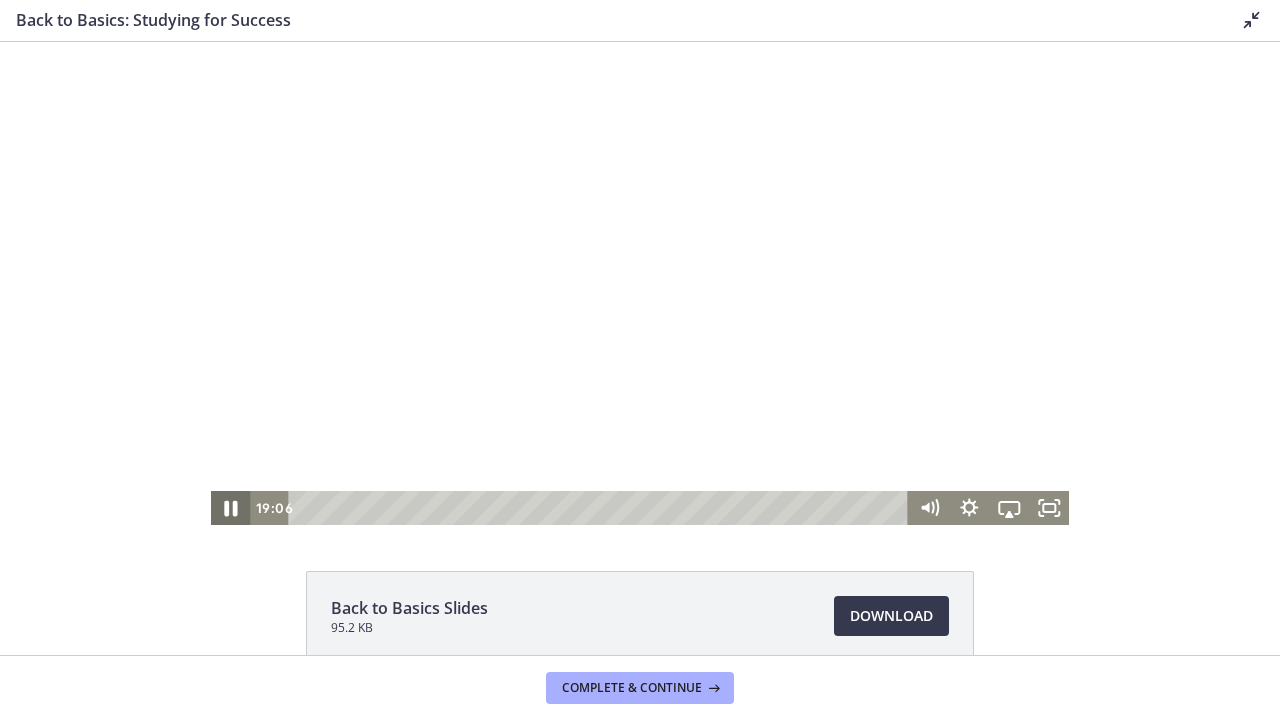 click 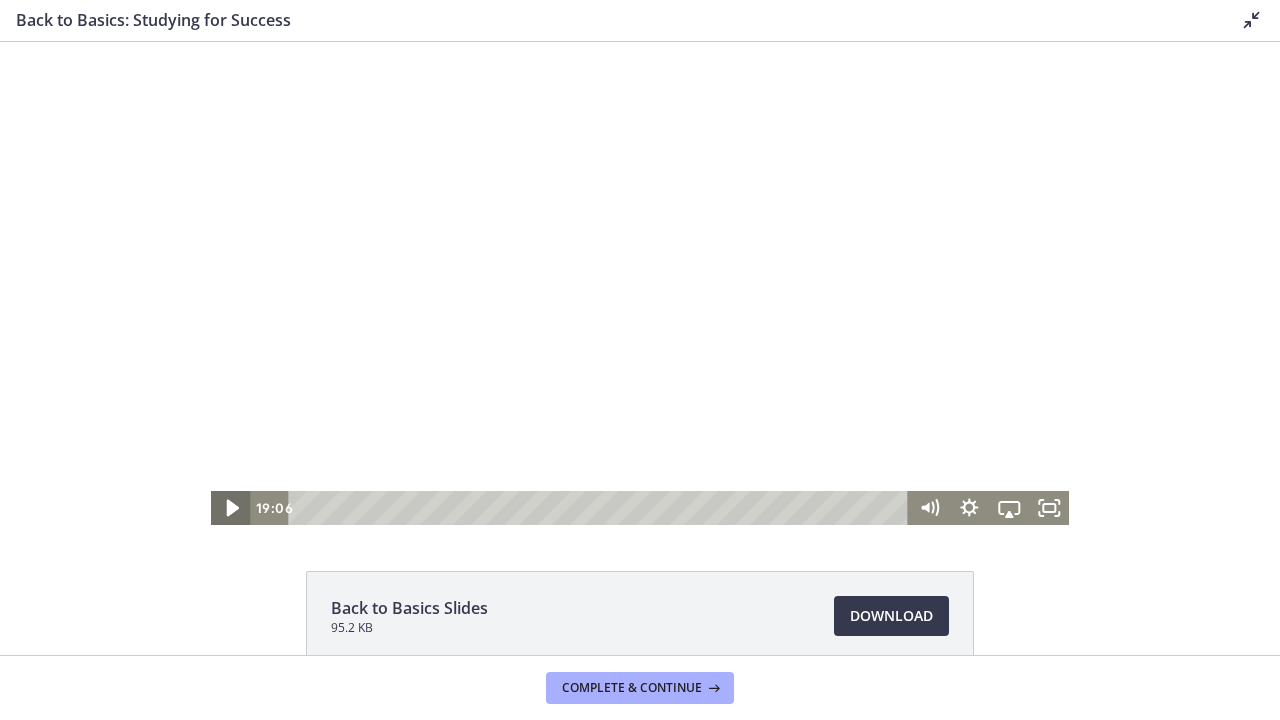click 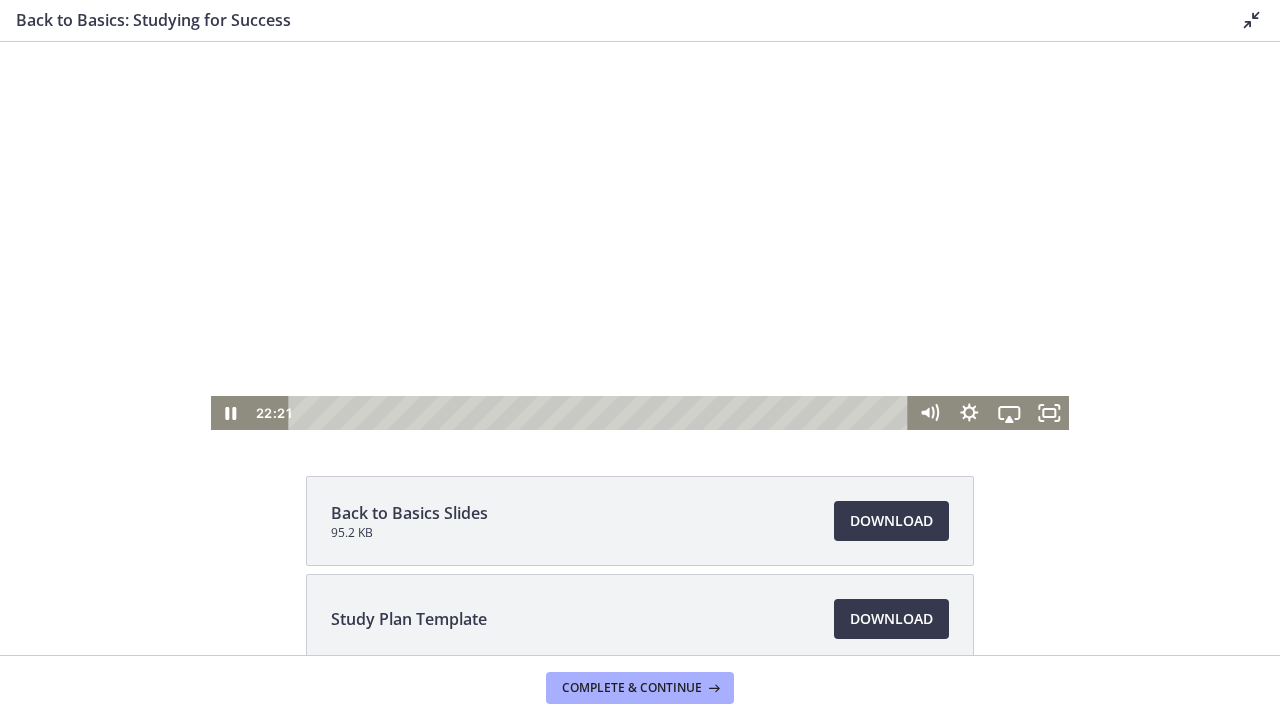 scroll, scrollTop: 102, scrollLeft: 0, axis: vertical 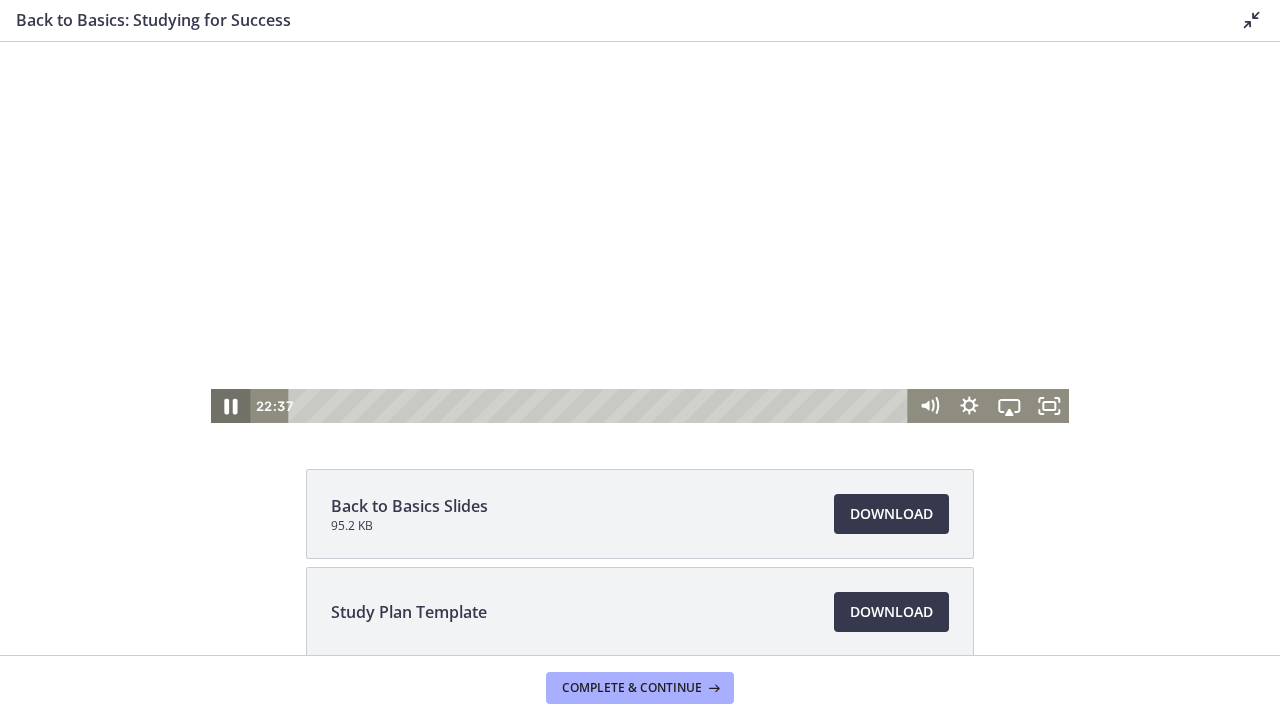 click 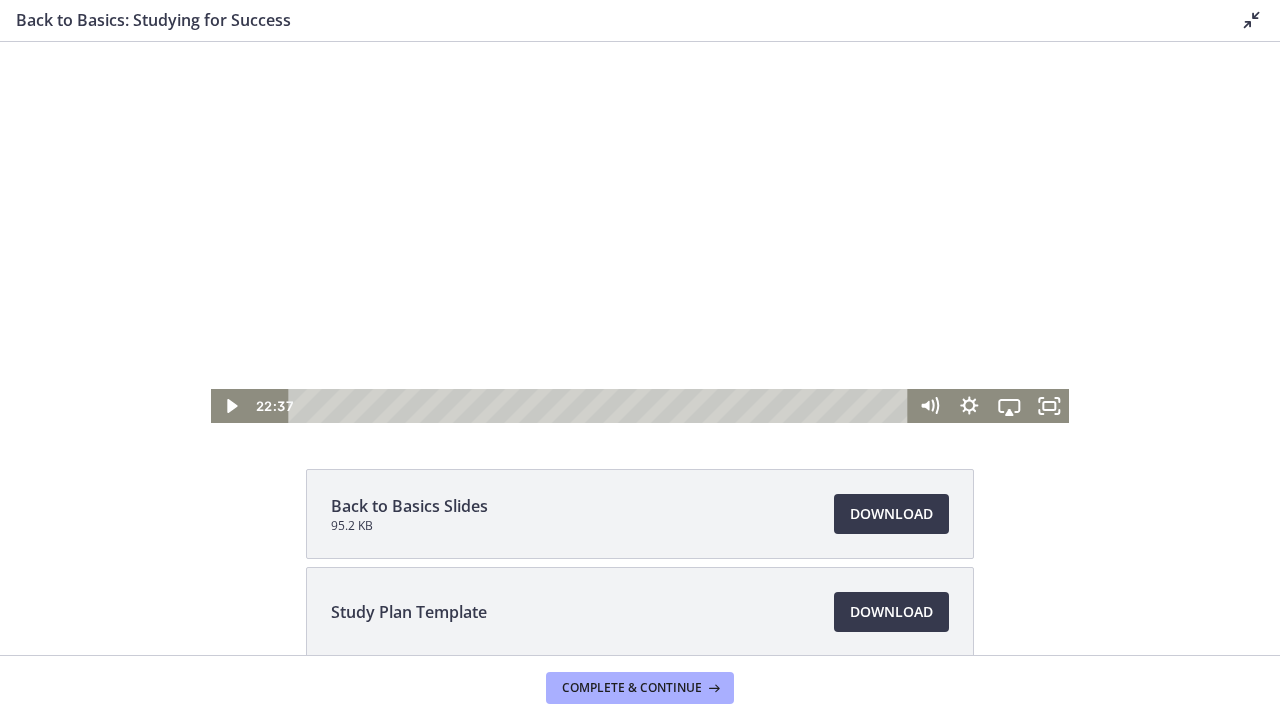 scroll, scrollTop: 0, scrollLeft: 0, axis: both 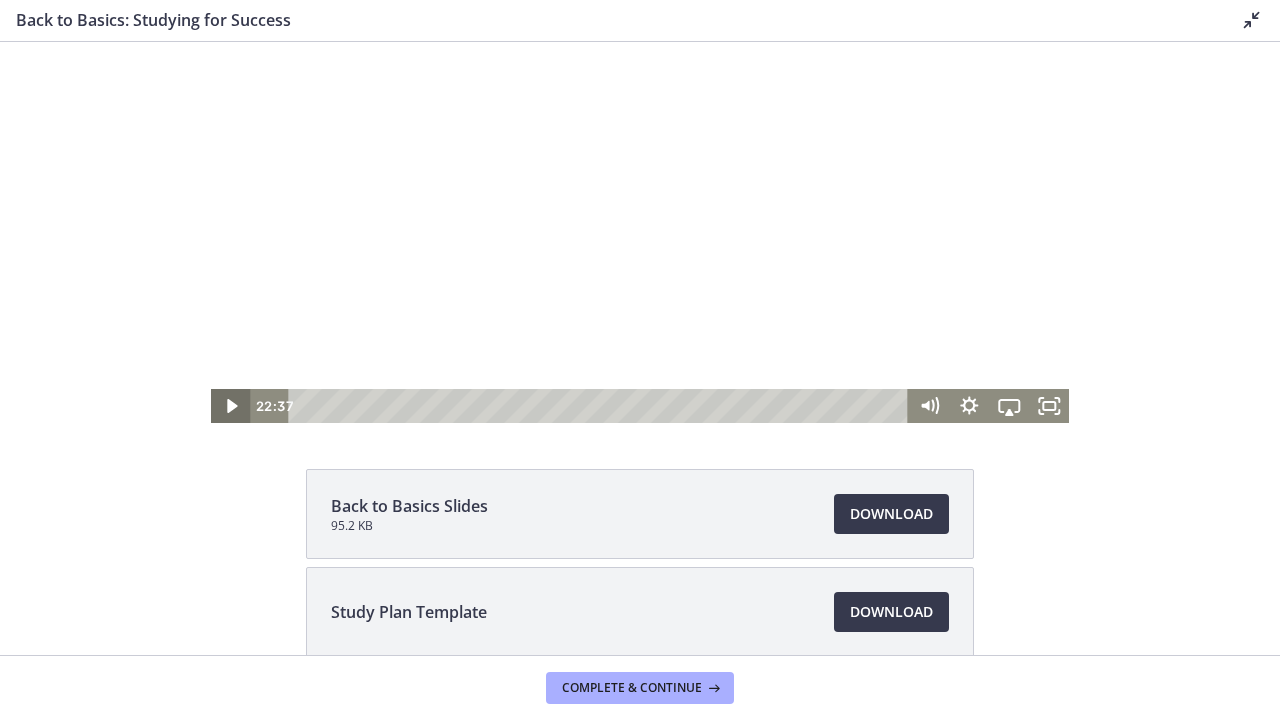 click 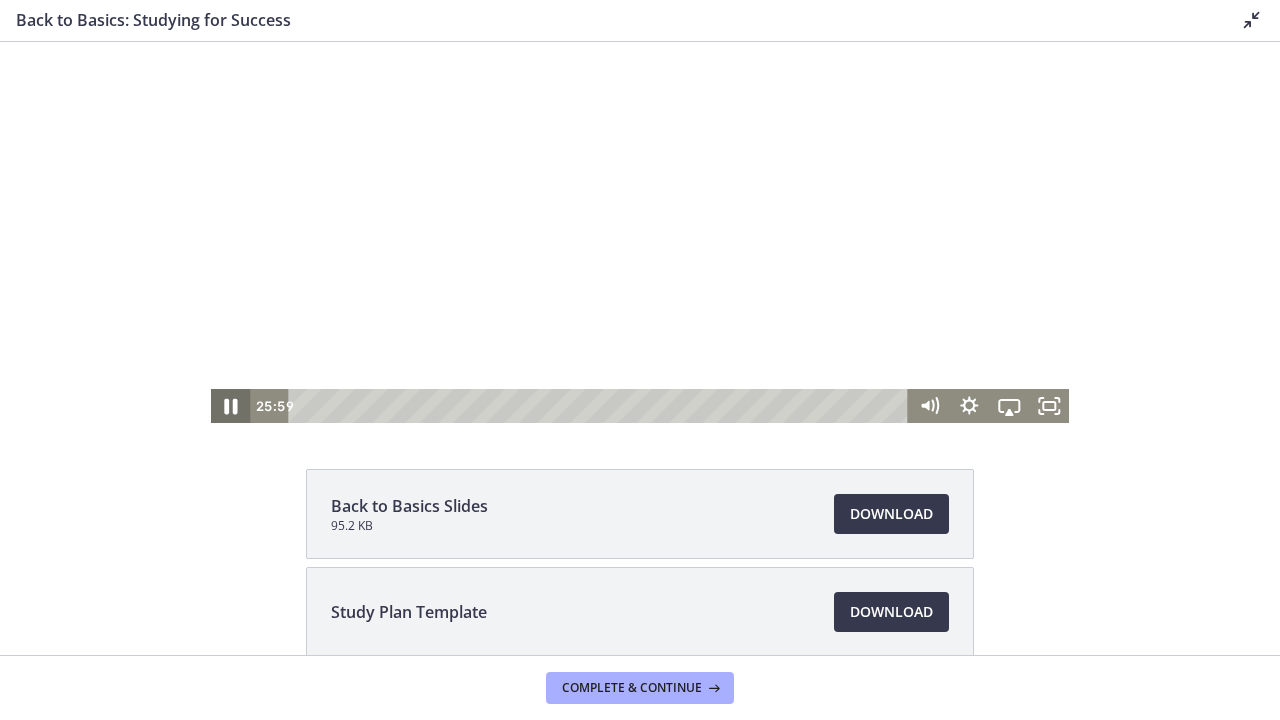 click 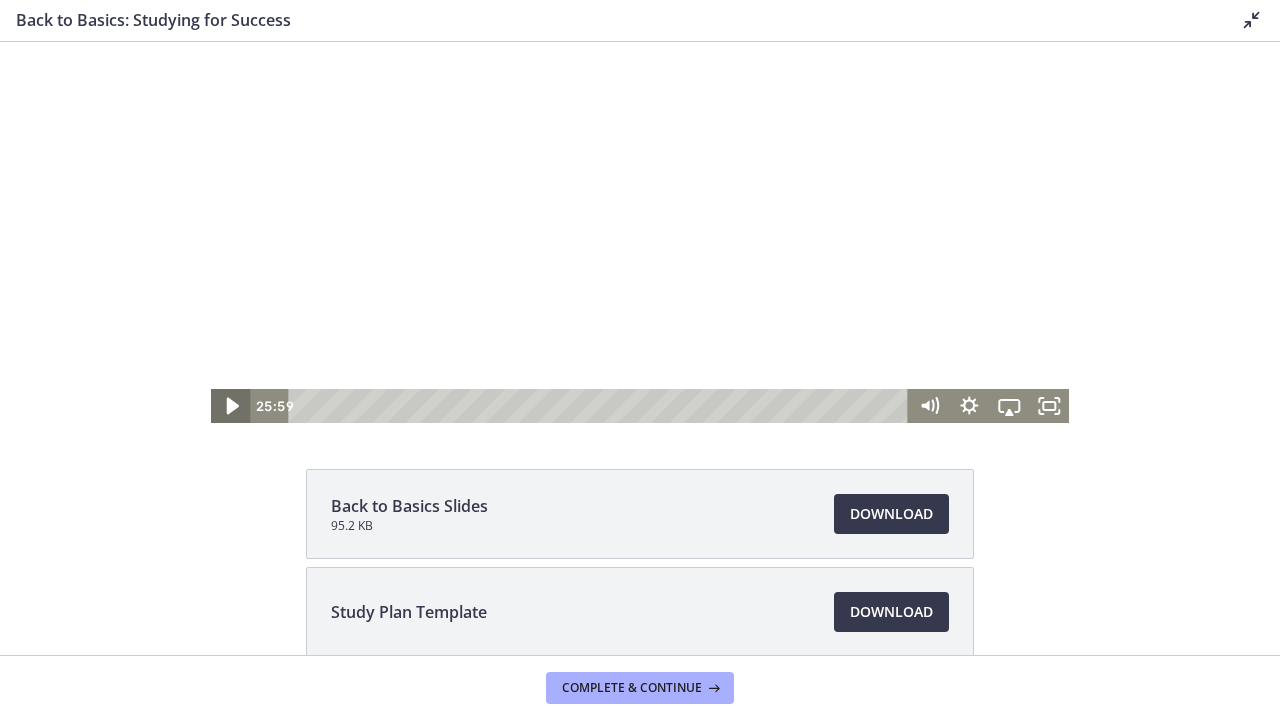 click 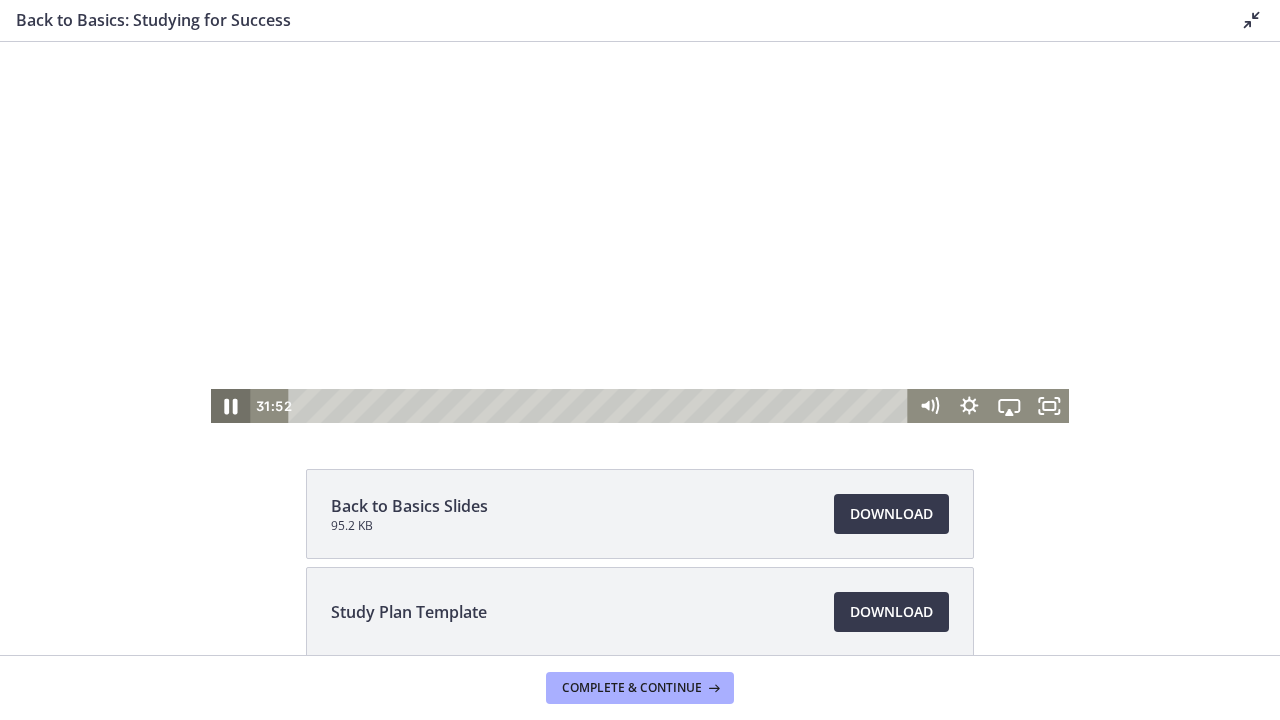click 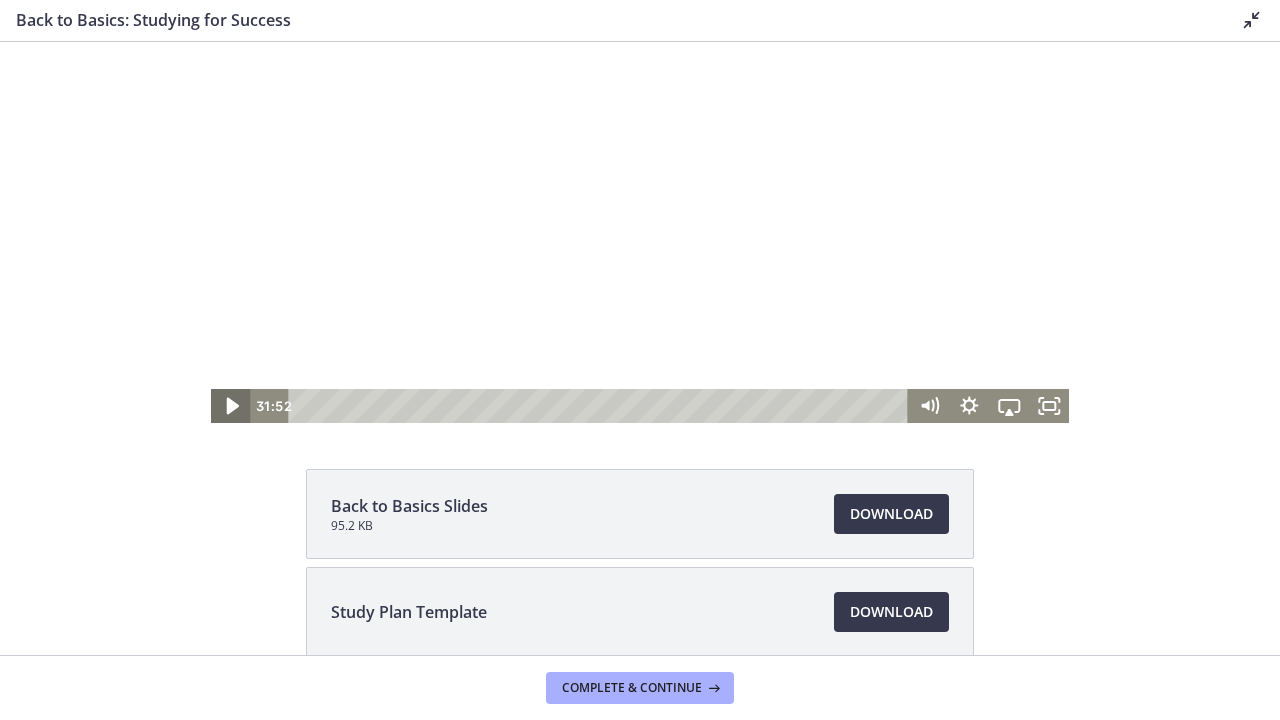 click 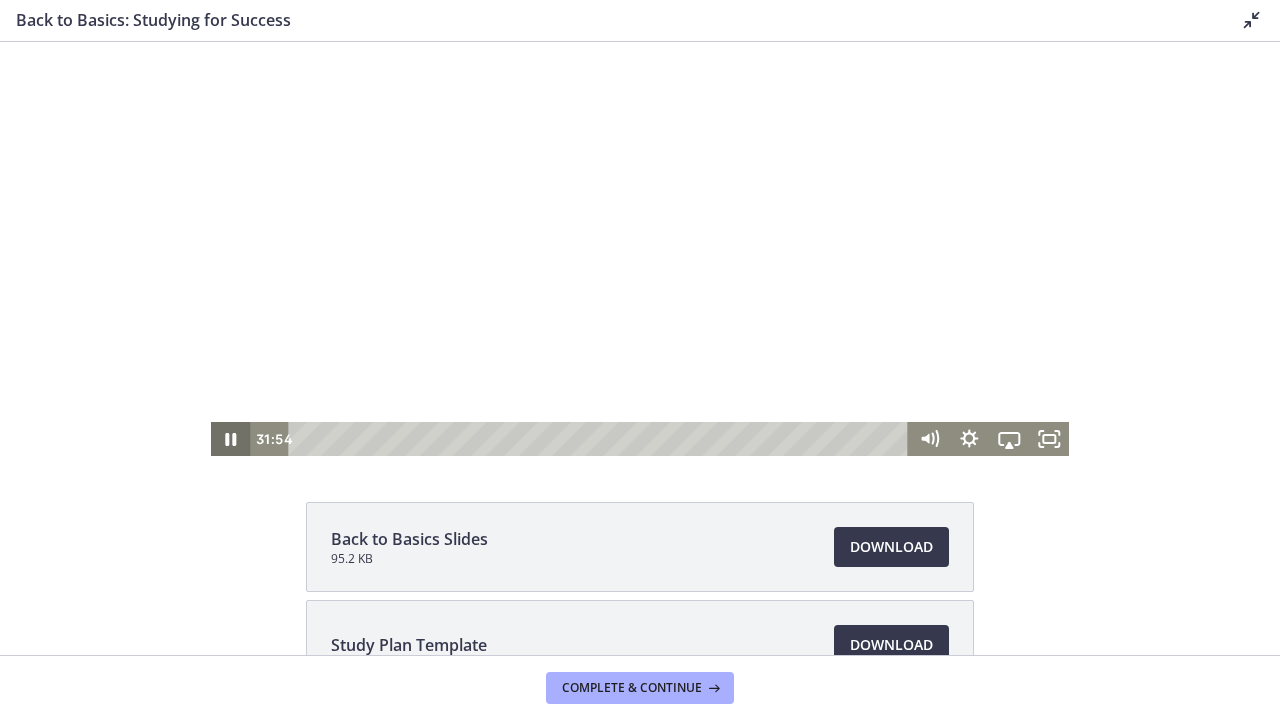 scroll, scrollTop: 14, scrollLeft: 0, axis: vertical 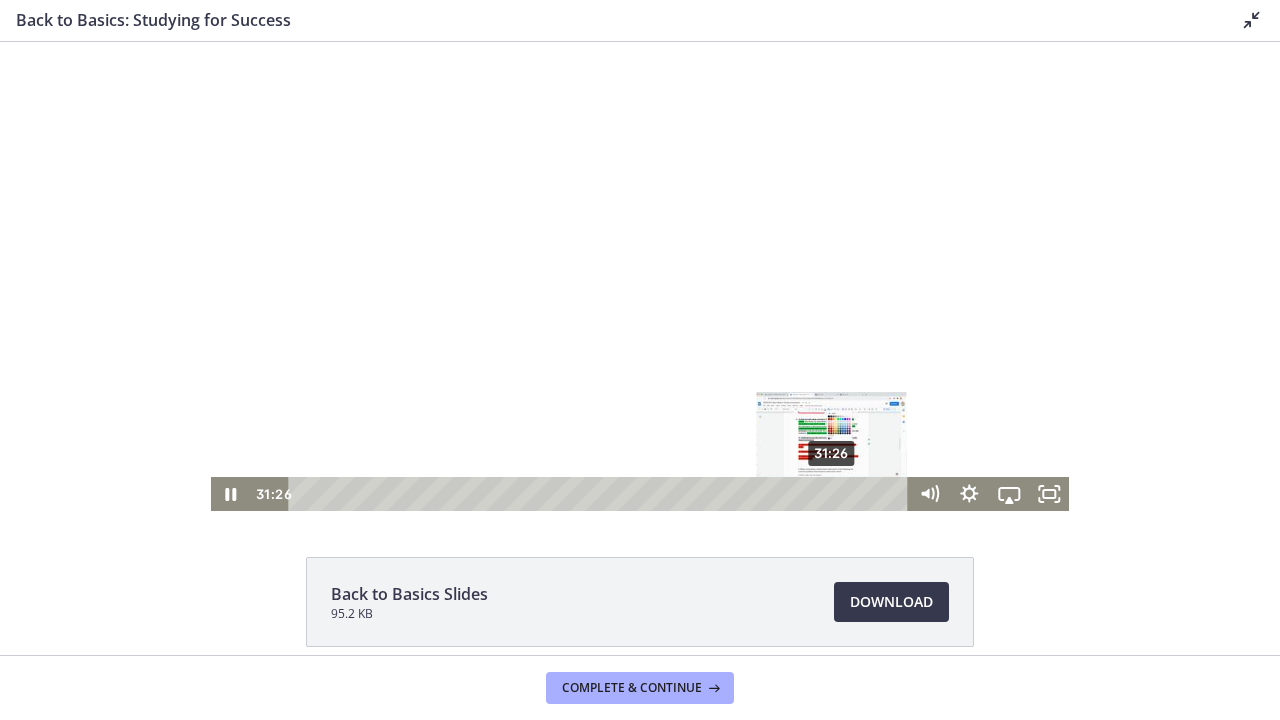 drag, startPoint x: 843, startPoint y: 492, endPoint x: 833, endPoint y: 494, distance: 10.198039 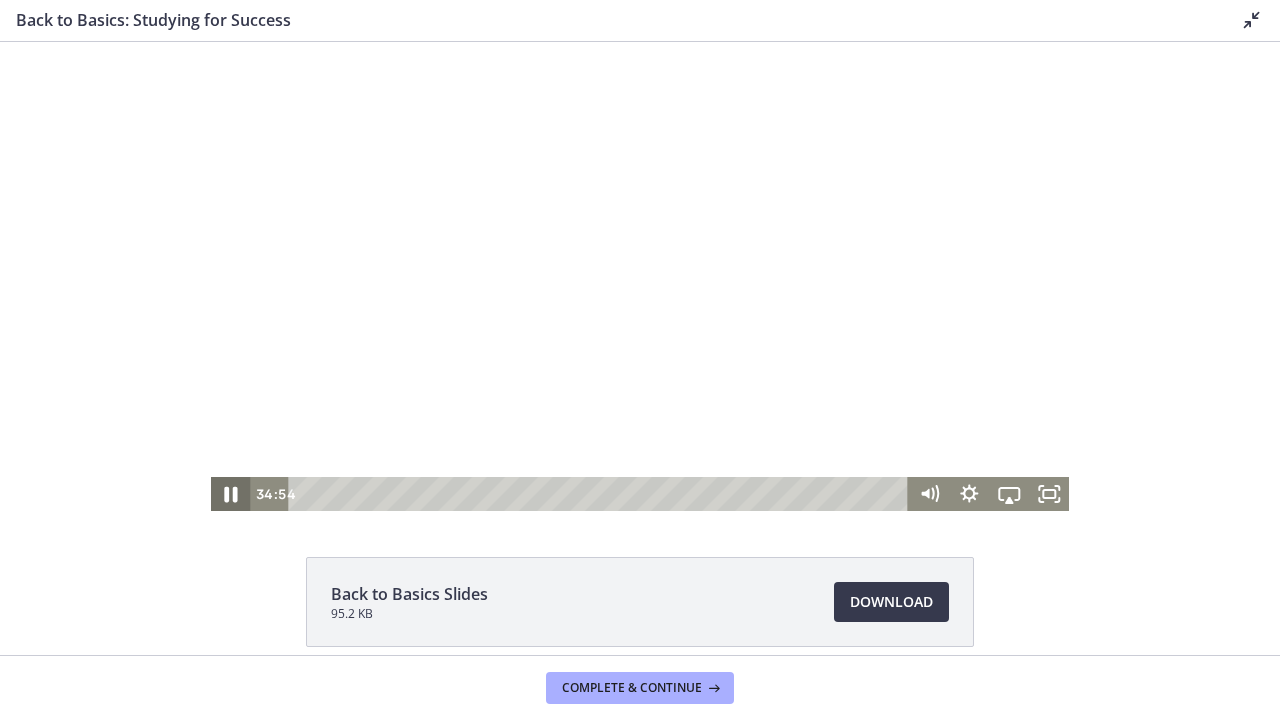 click 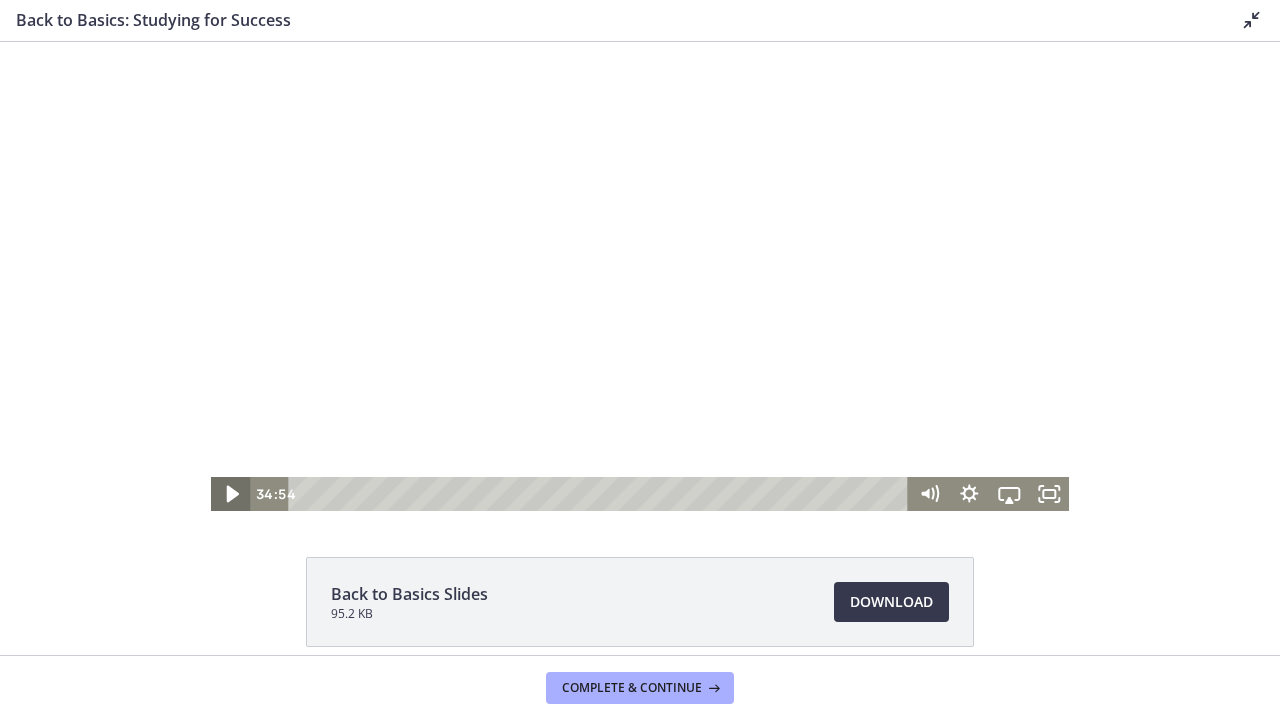 click 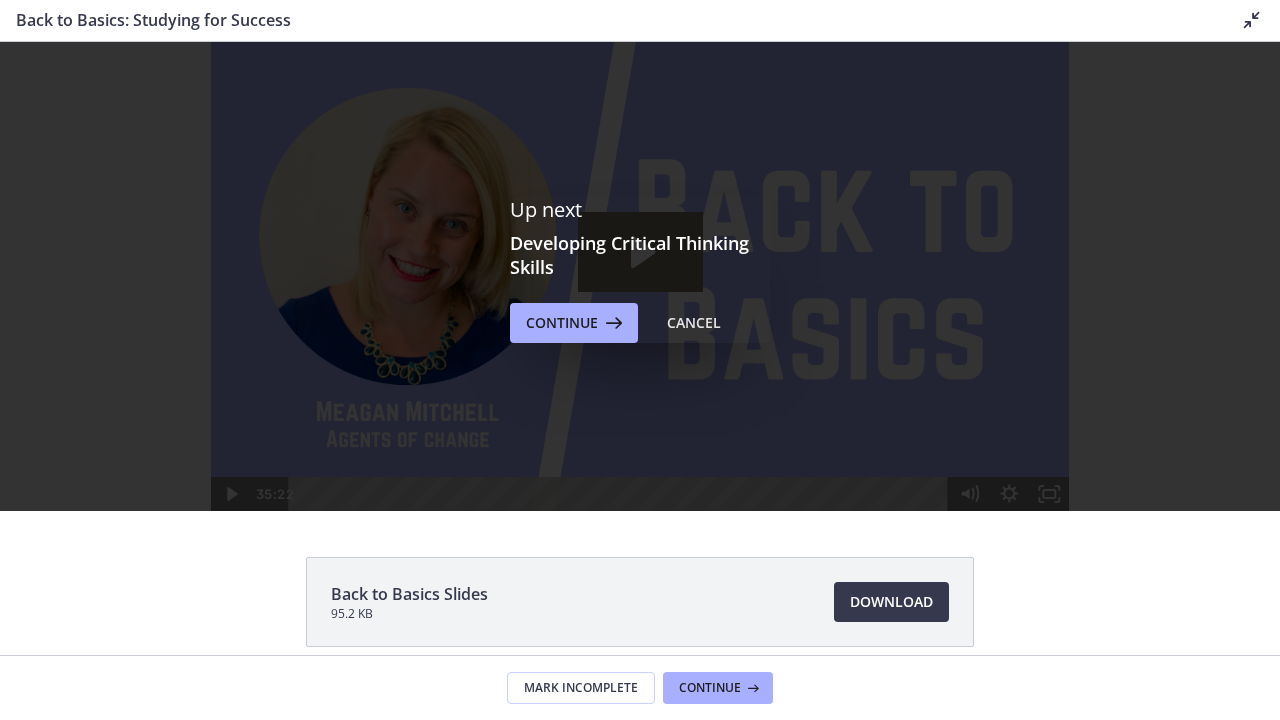 scroll, scrollTop: 200, scrollLeft: 0, axis: vertical 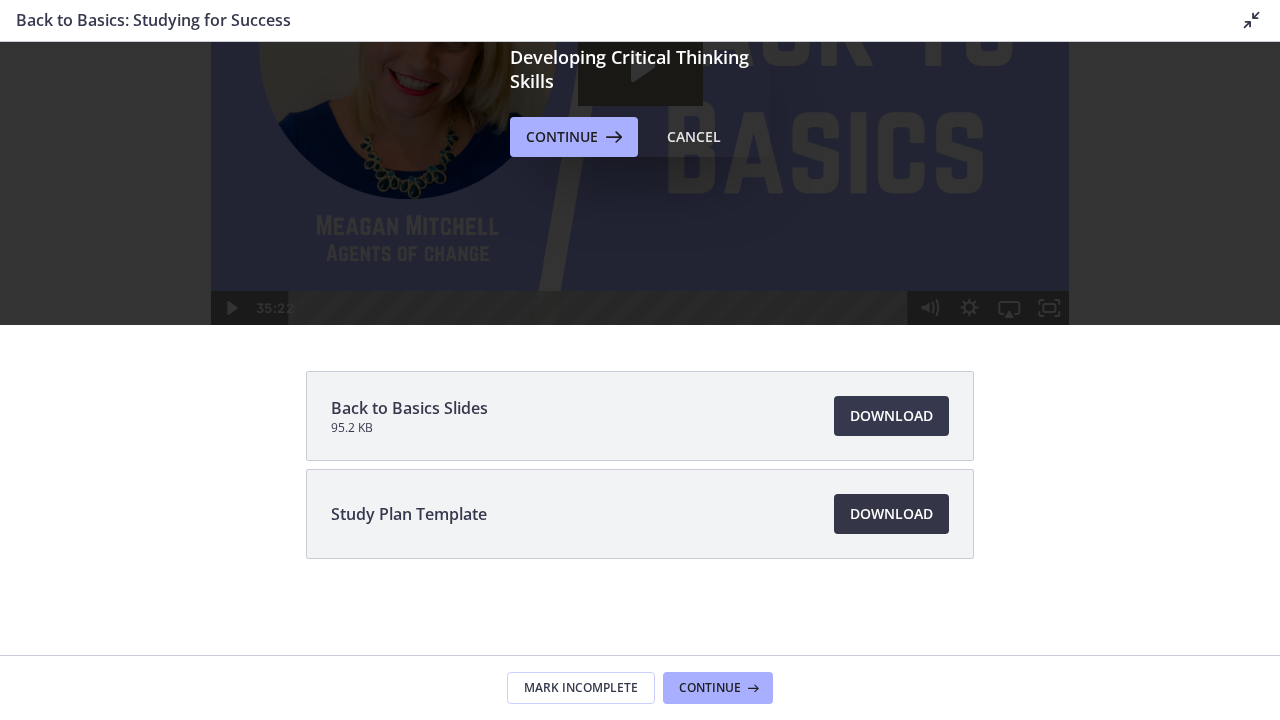click on "Download
Opens in a new window" at bounding box center [891, 514] 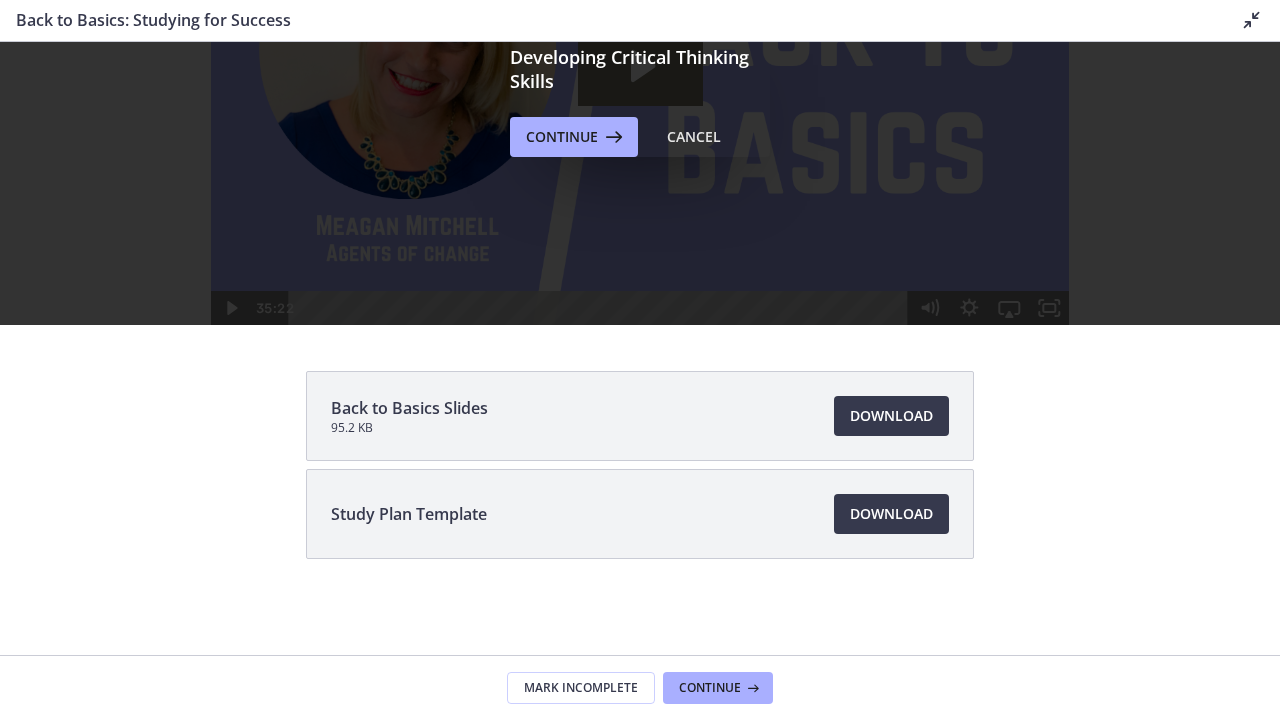 scroll, scrollTop: 0, scrollLeft: 0, axis: both 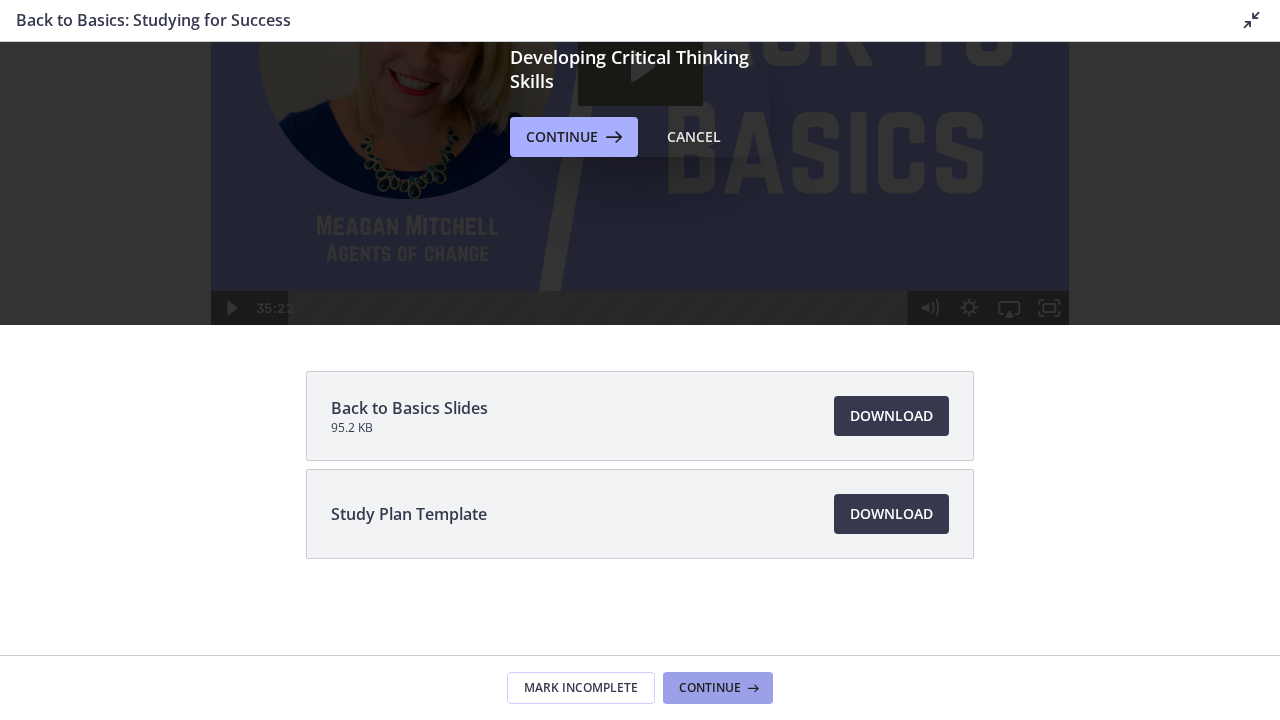 click on "Continue" at bounding box center [710, 688] 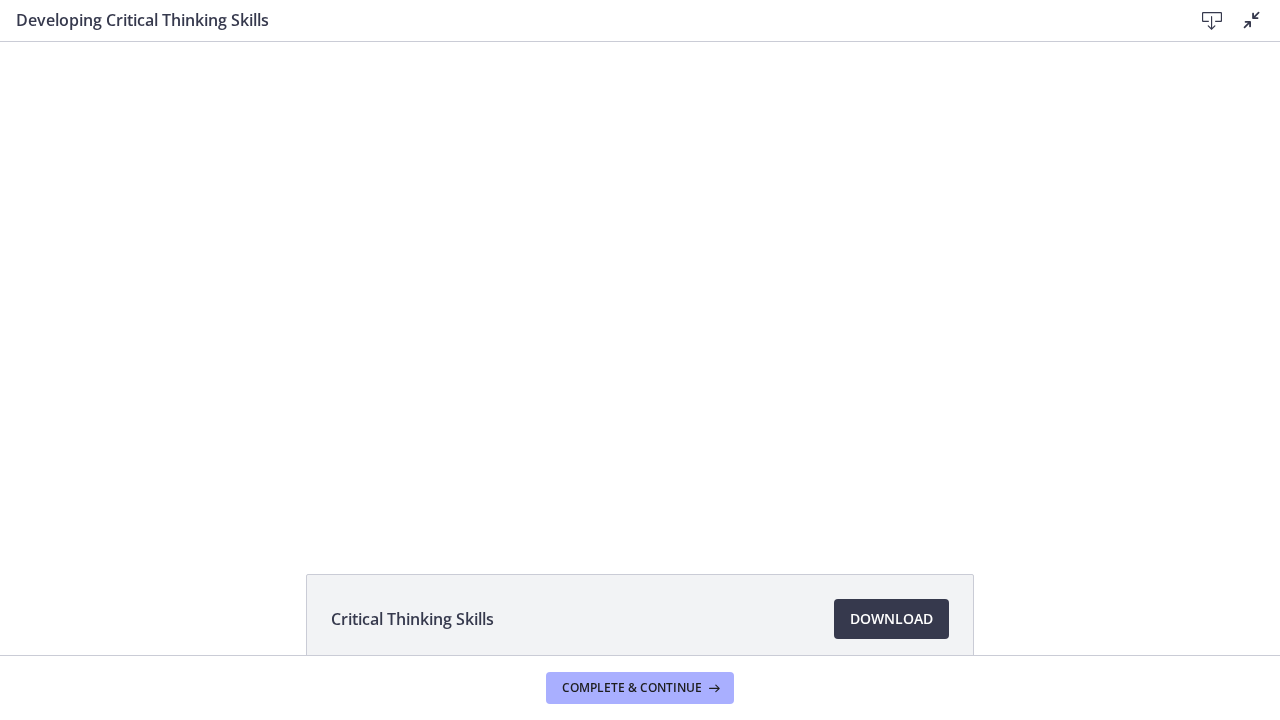 scroll, scrollTop: 0, scrollLeft: 0, axis: both 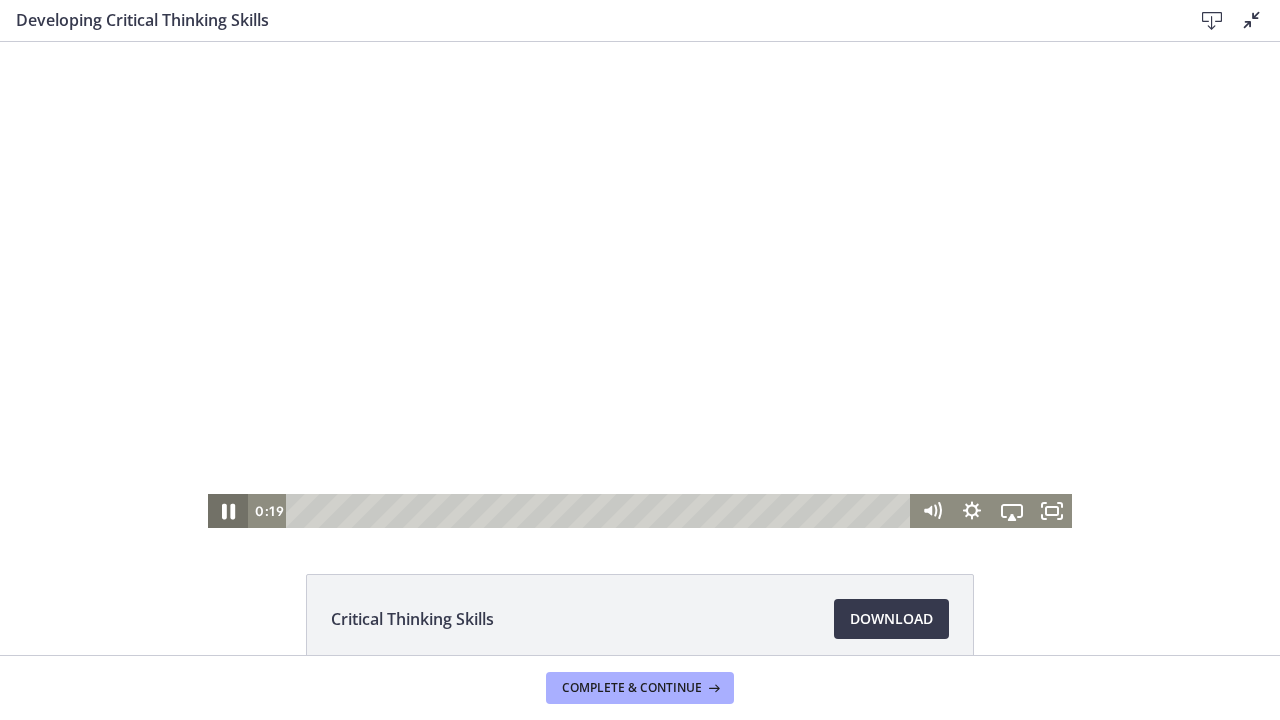 click 